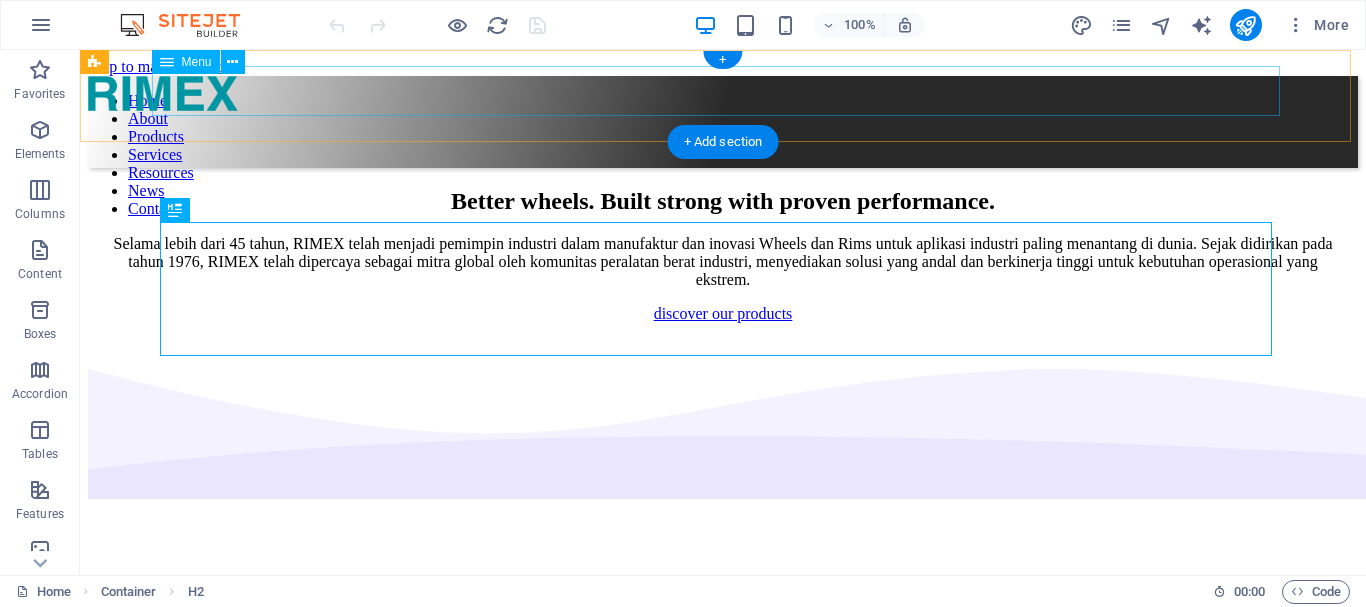 scroll, scrollTop: 0, scrollLeft: 0, axis: both 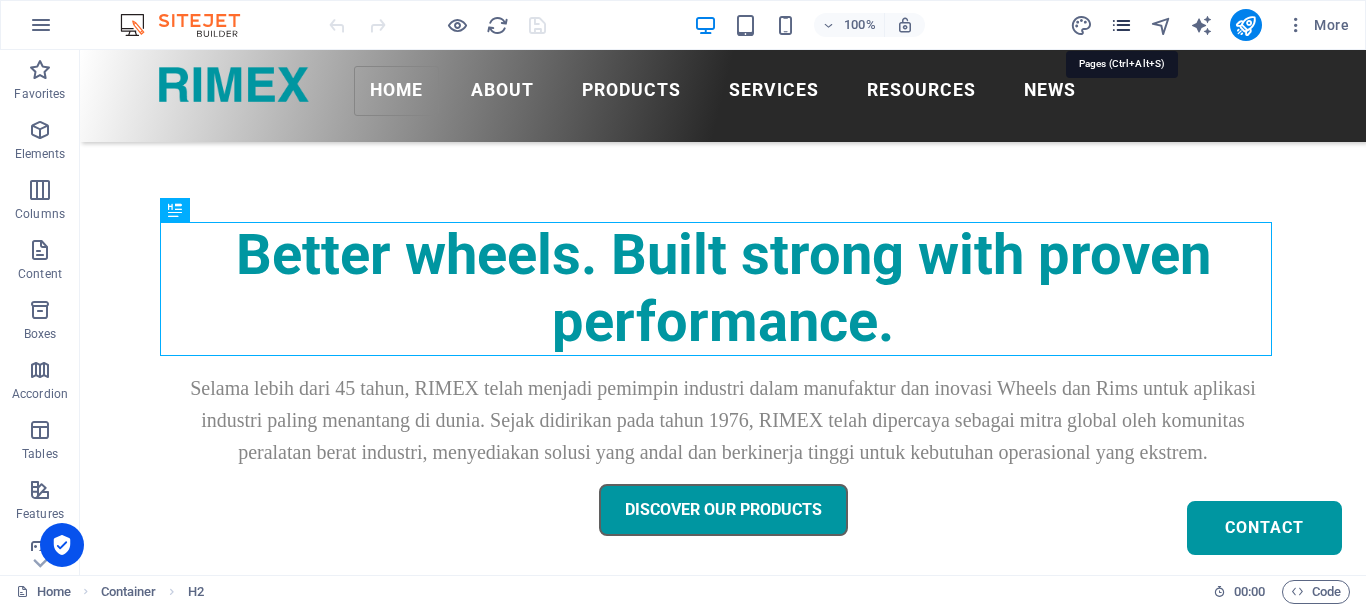 click at bounding box center [1121, 25] 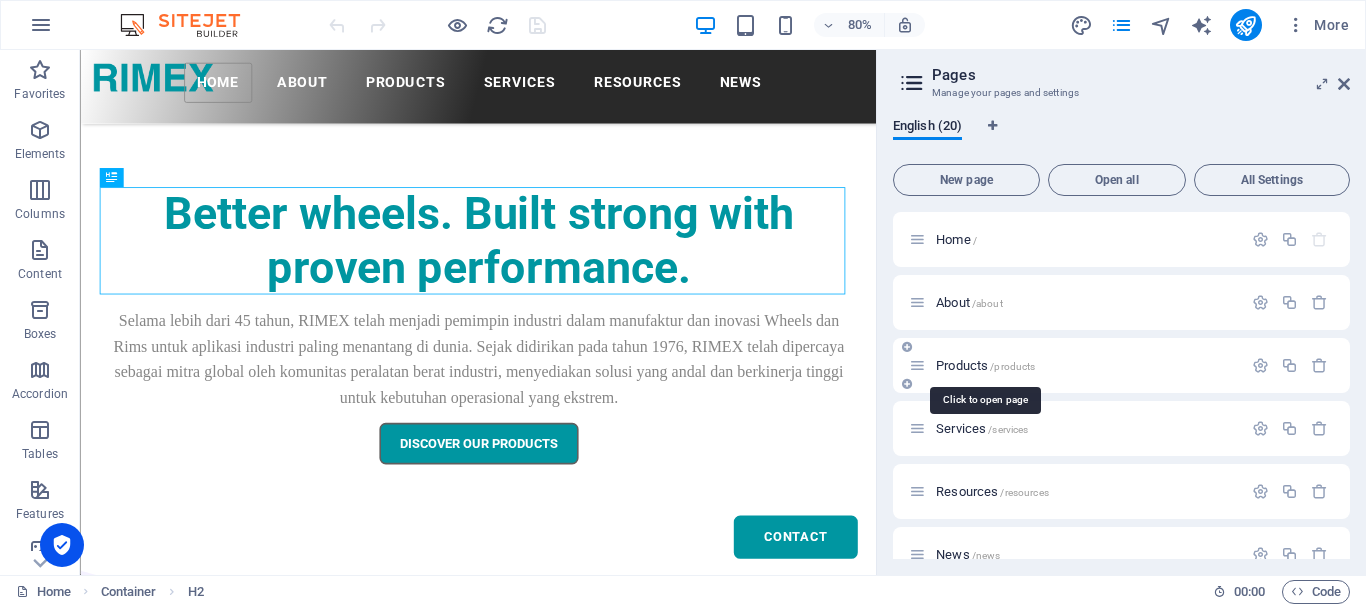 click on "/products" at bounding box center [1012, 366] 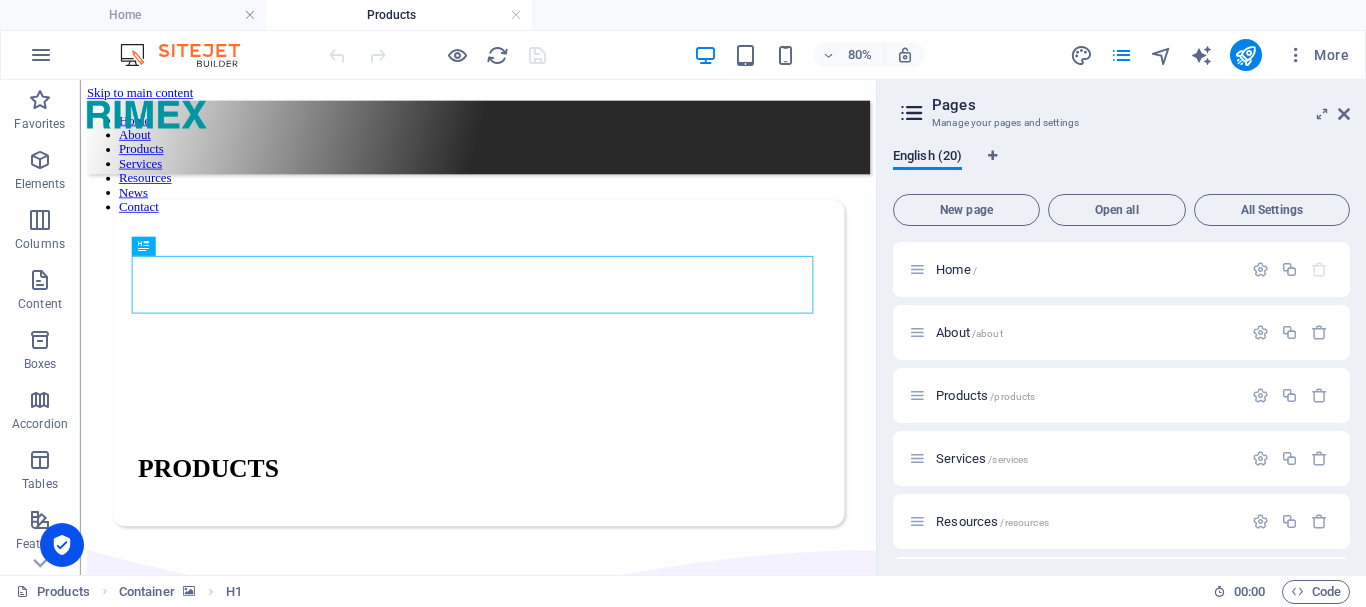 scroll, scrollTop: 0, scrollLeft: 0, axis: both 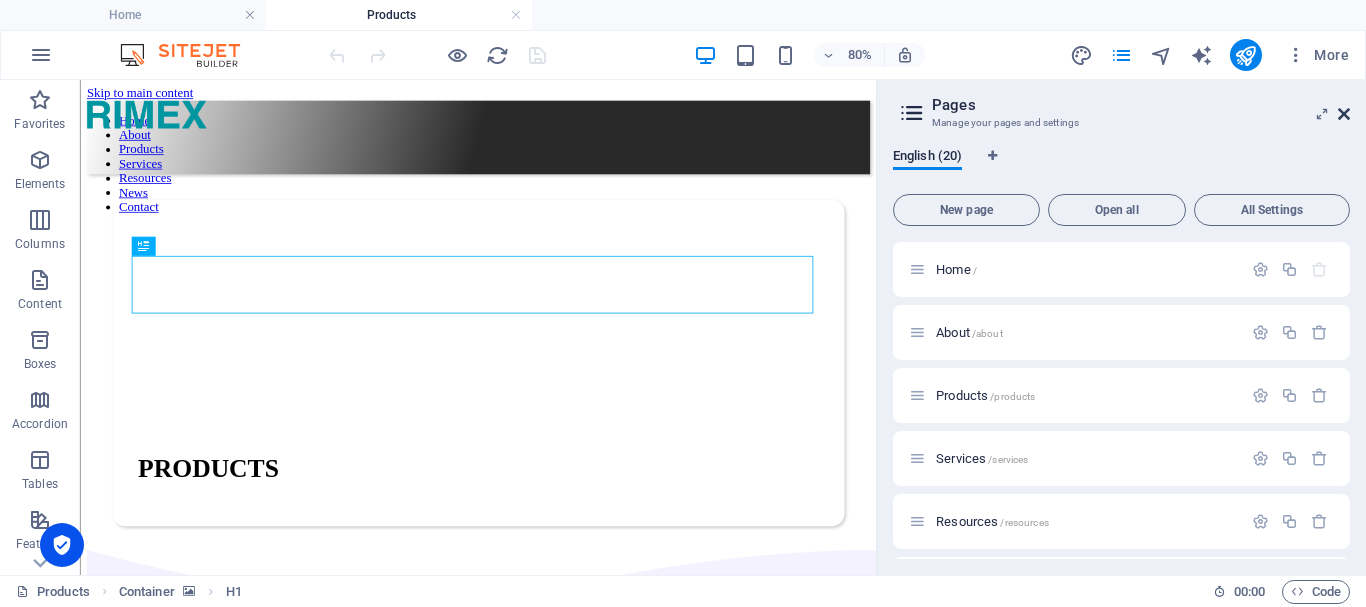 drag, startPoint x: 1342, startPoint y: 118, endPoint x: 1213, endPoint y: 74, distance: 136.29747 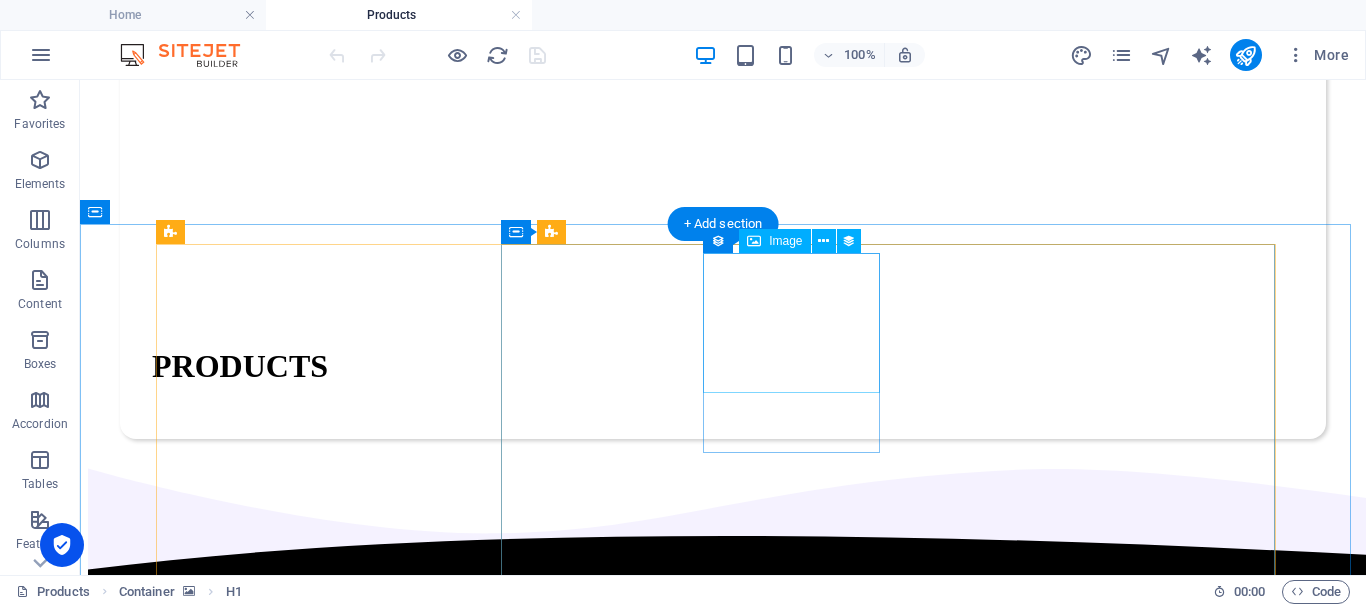 scroll, scrollTop: 200, scrollLeft: 0, axis: vertical 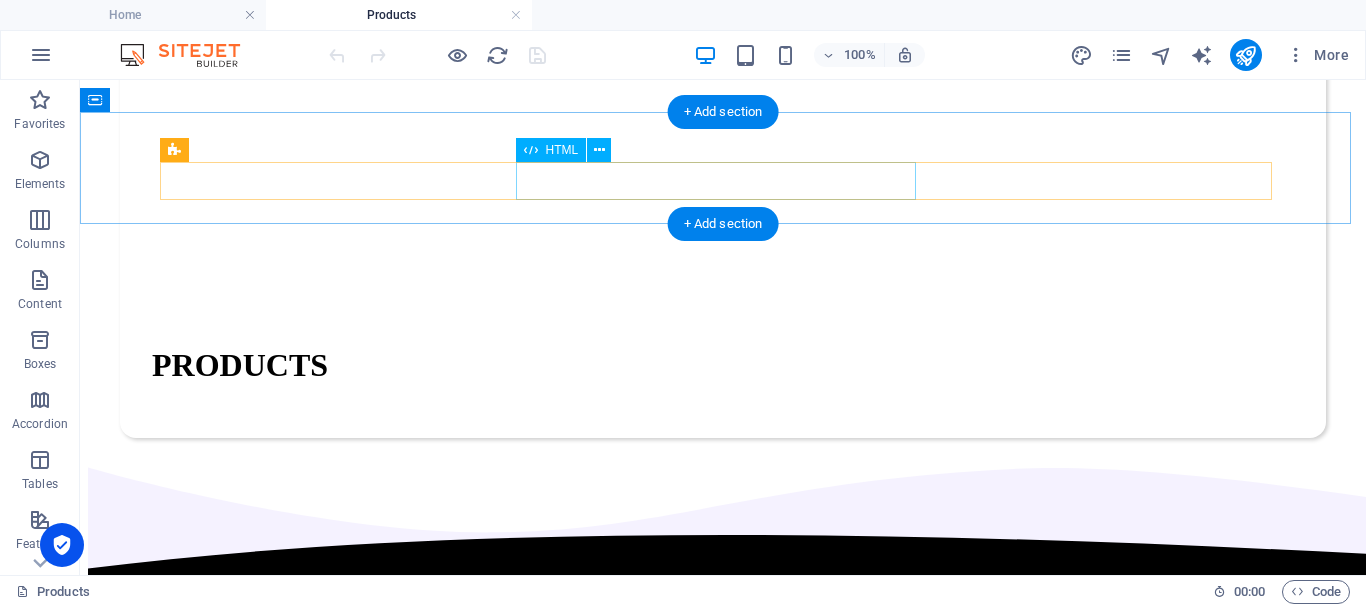 click on "Cari" at bounding box center (723, 662) 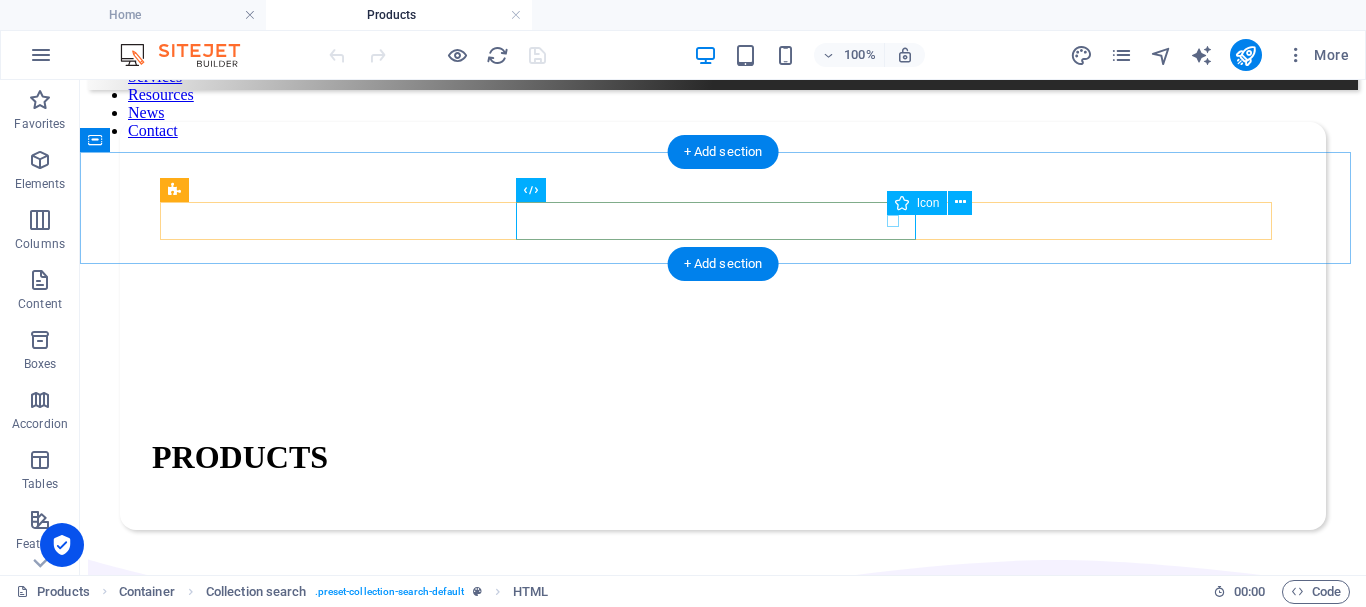 scroll, scrollTop: 100, scrollLeft: 0, axis: vertical 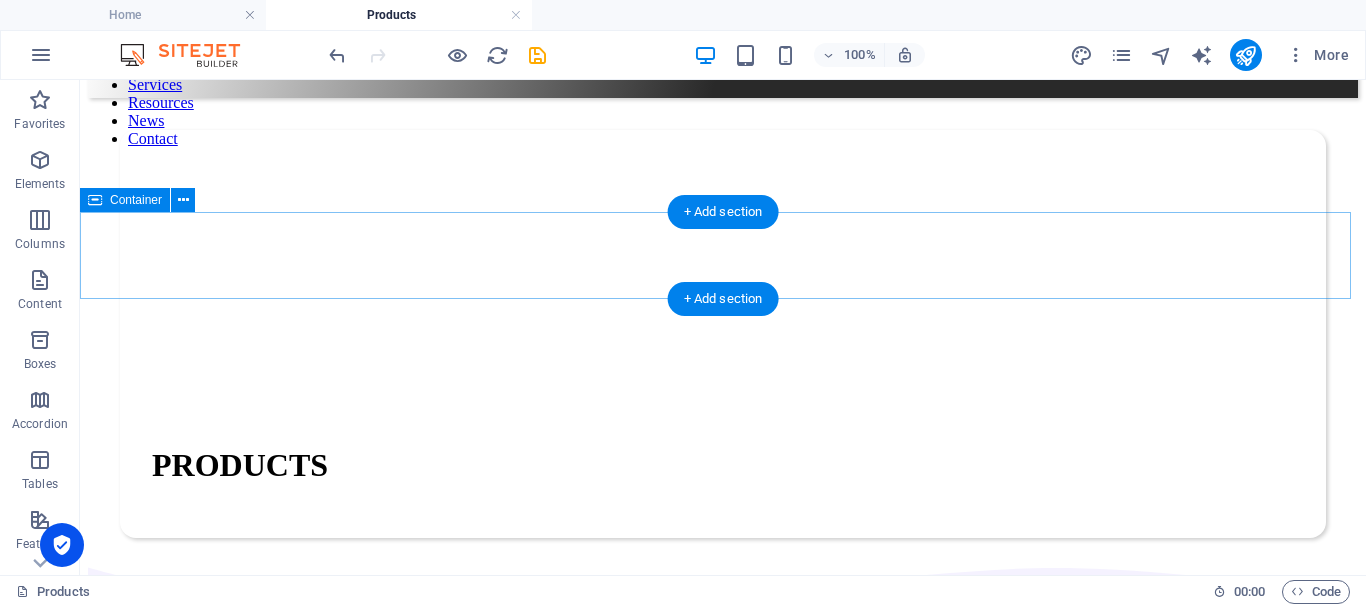 click at bounding box center [723, 1294] 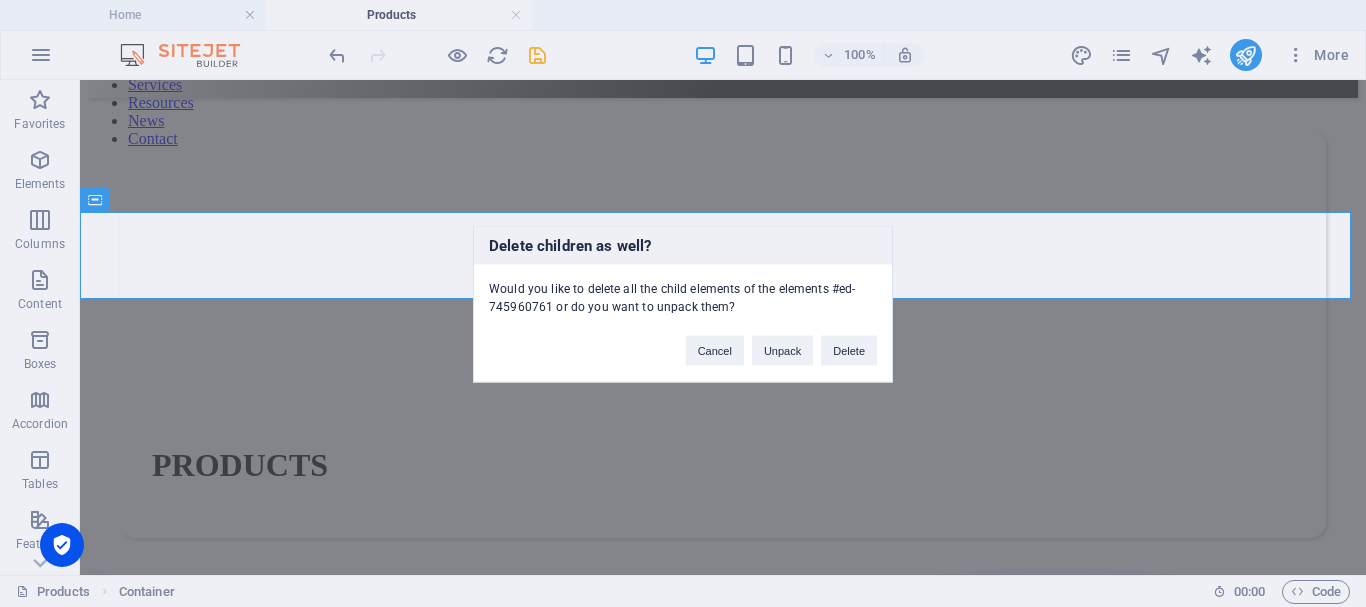 type 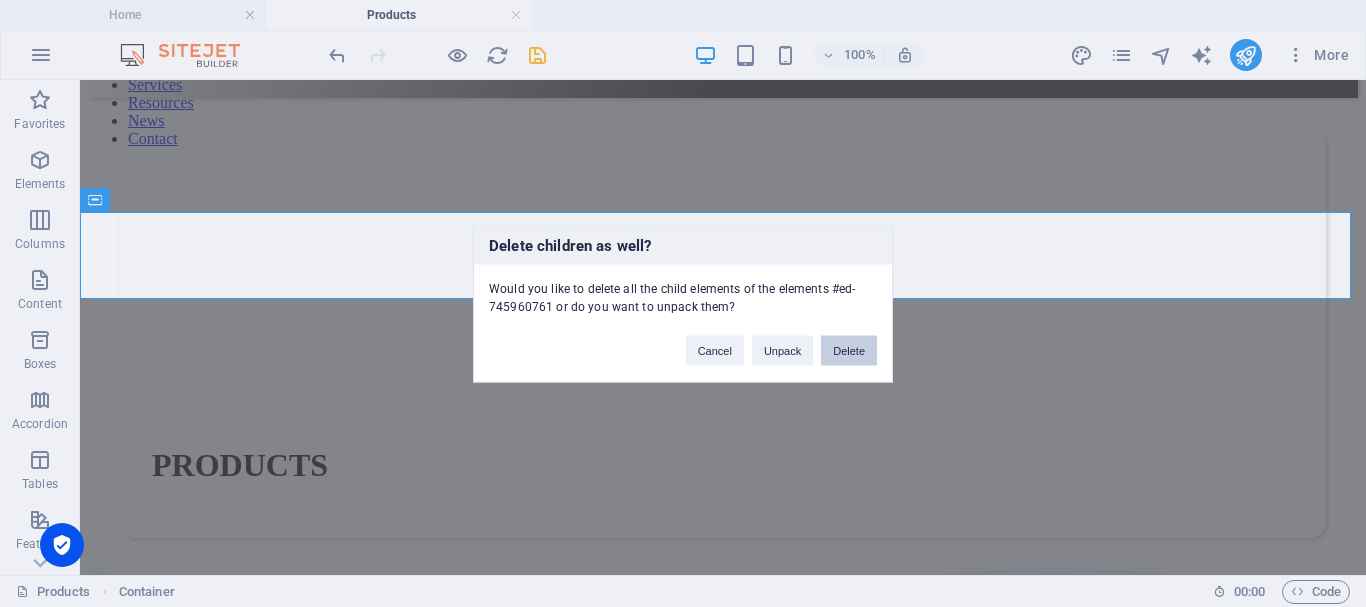 click on "Delete" at bounding box center (849, 350) 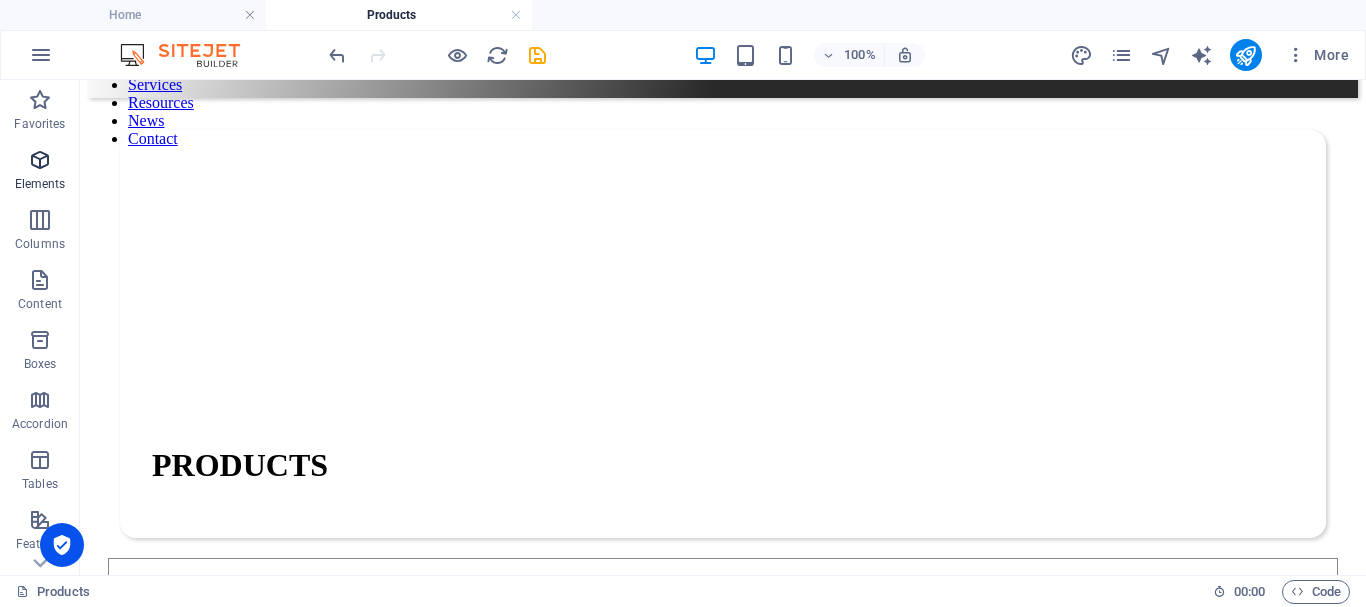 click on "Elements" at bounding box center [40, 184] 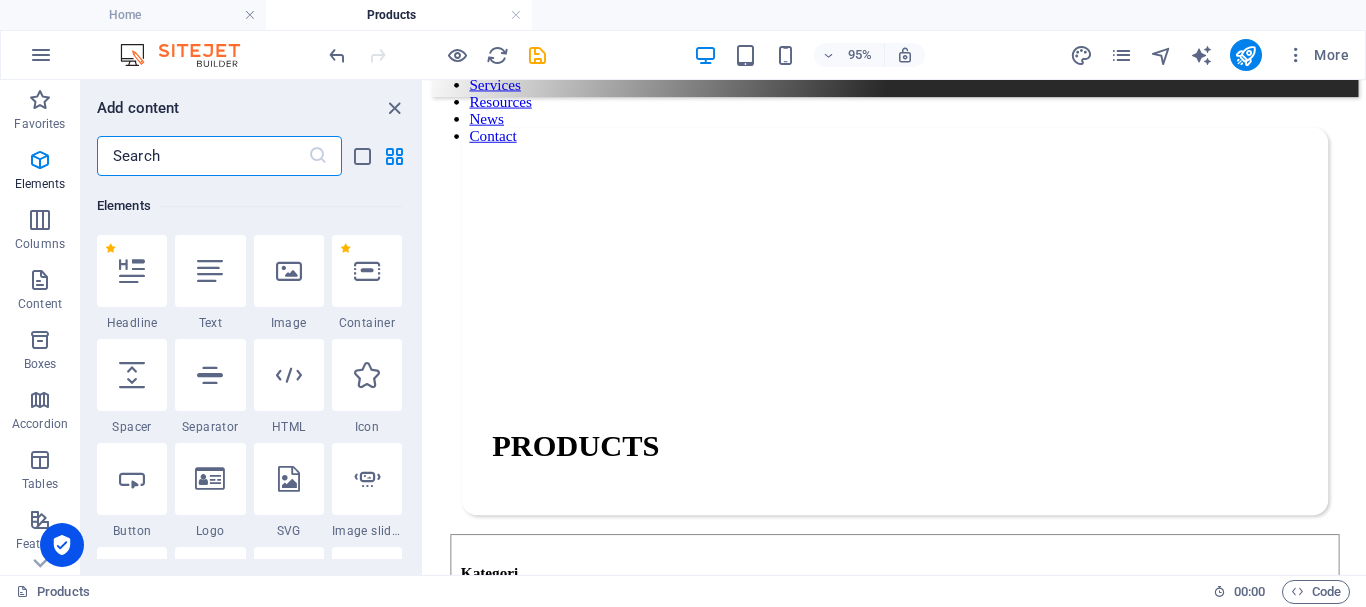 scroll, scrollTop: 213, scrollLeft: 0, axis: vertical 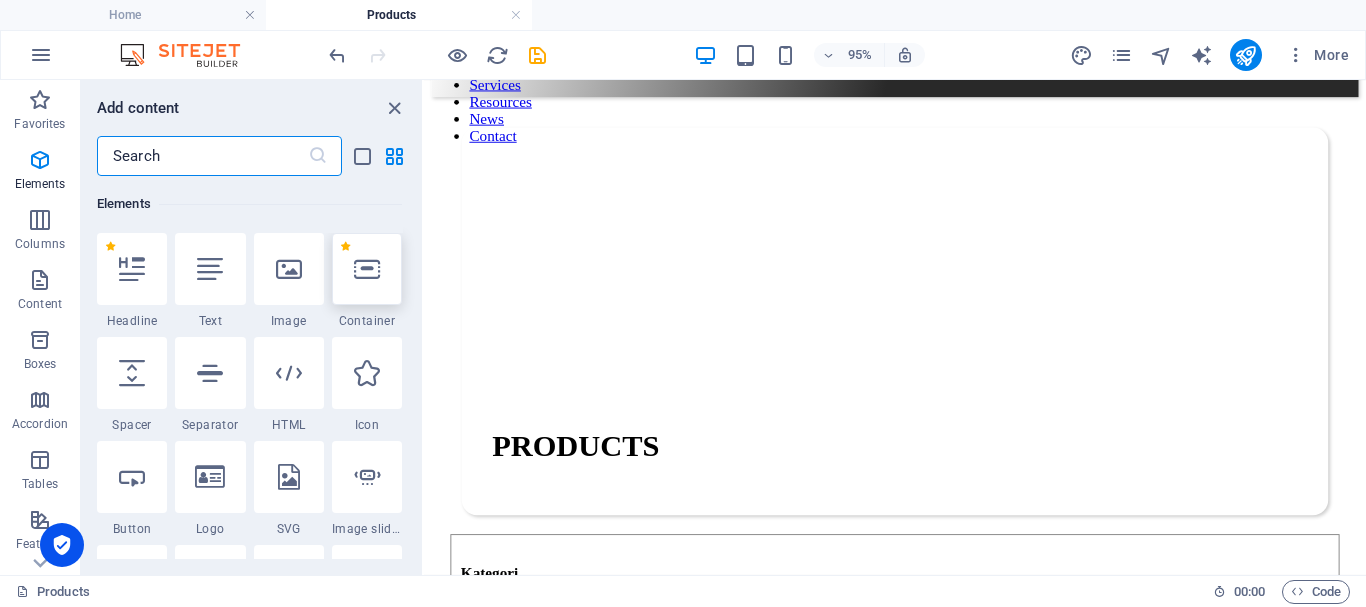 click at bounding box center (367, 269) 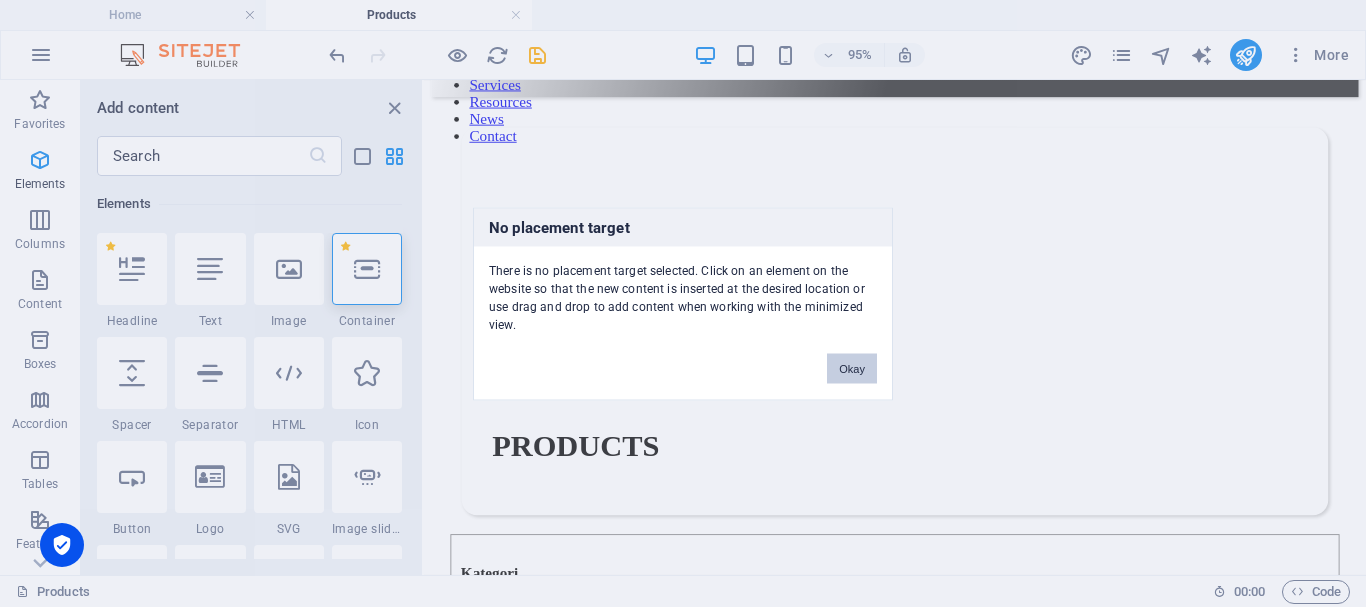 click on "Okay" at bounding box center (852, 368) 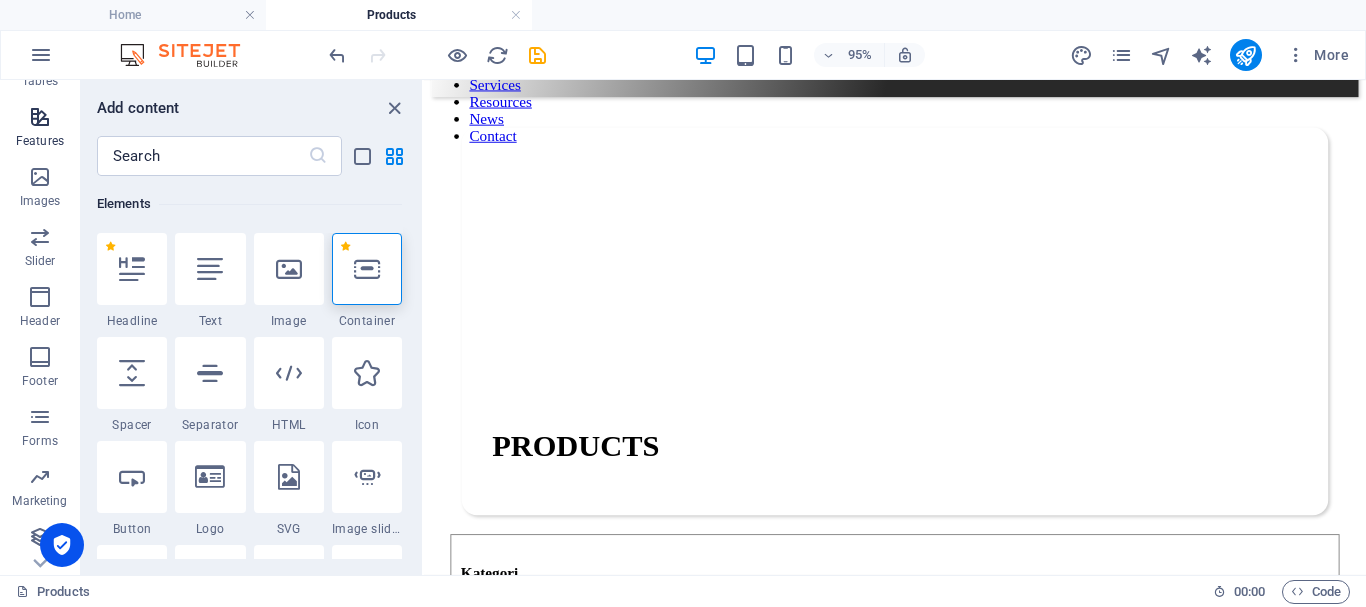 scroll, scrollTop: 405, scrollLeft: 0, axis: vertical 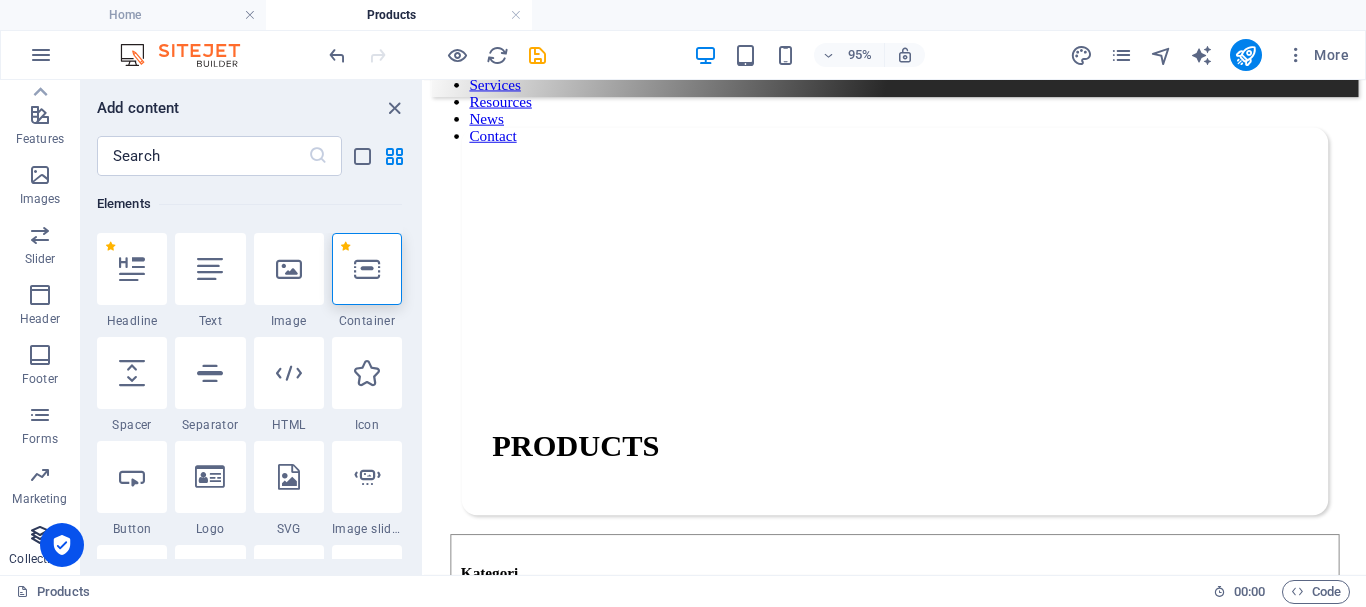 click at bounding box center [40, 535] 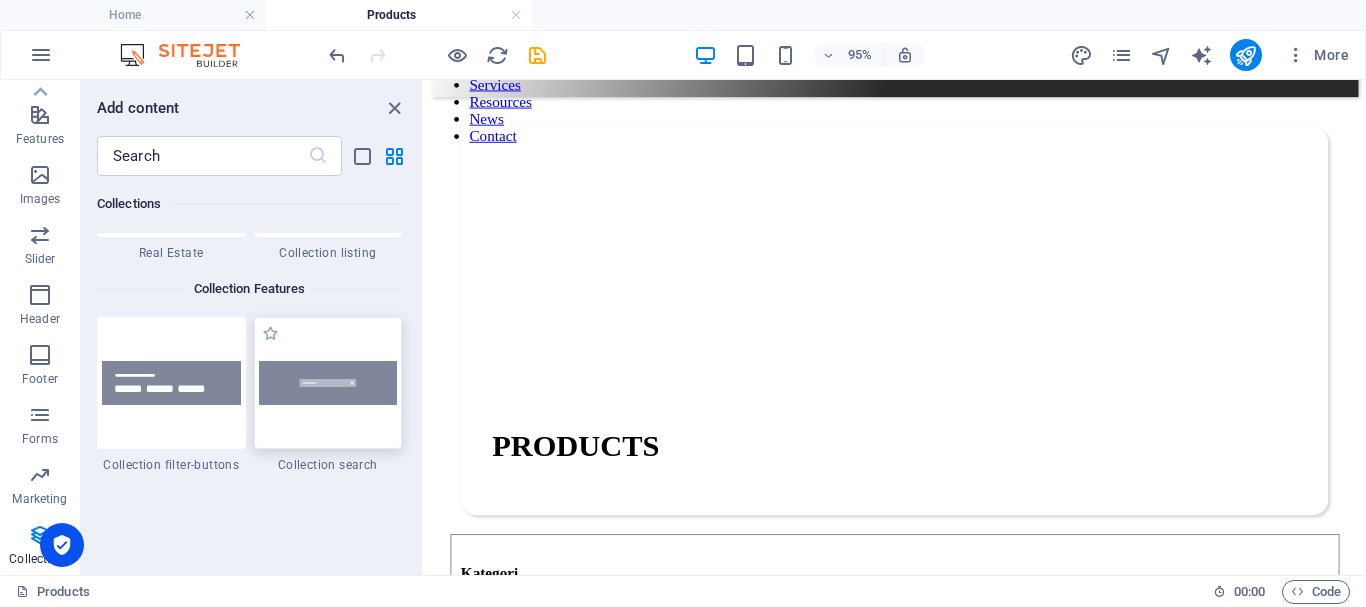 scroll, scrollTop: 18842, scrollLeft: 0, axis: vertical 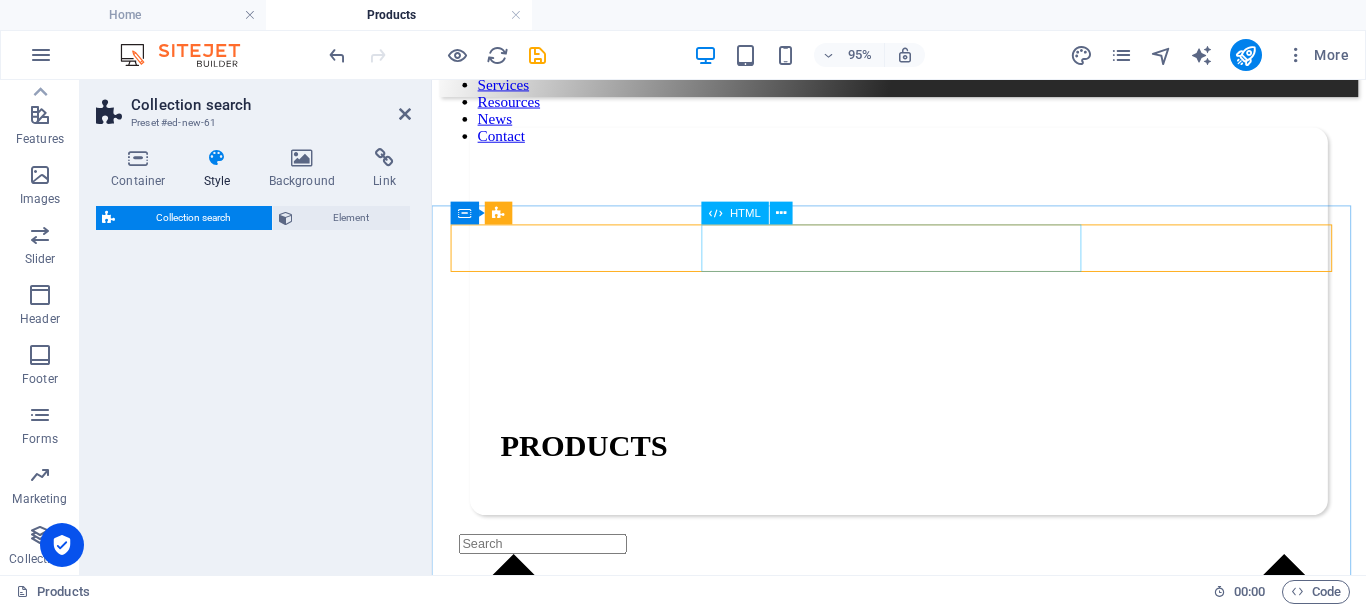 click at bounding box center [923, 1034] 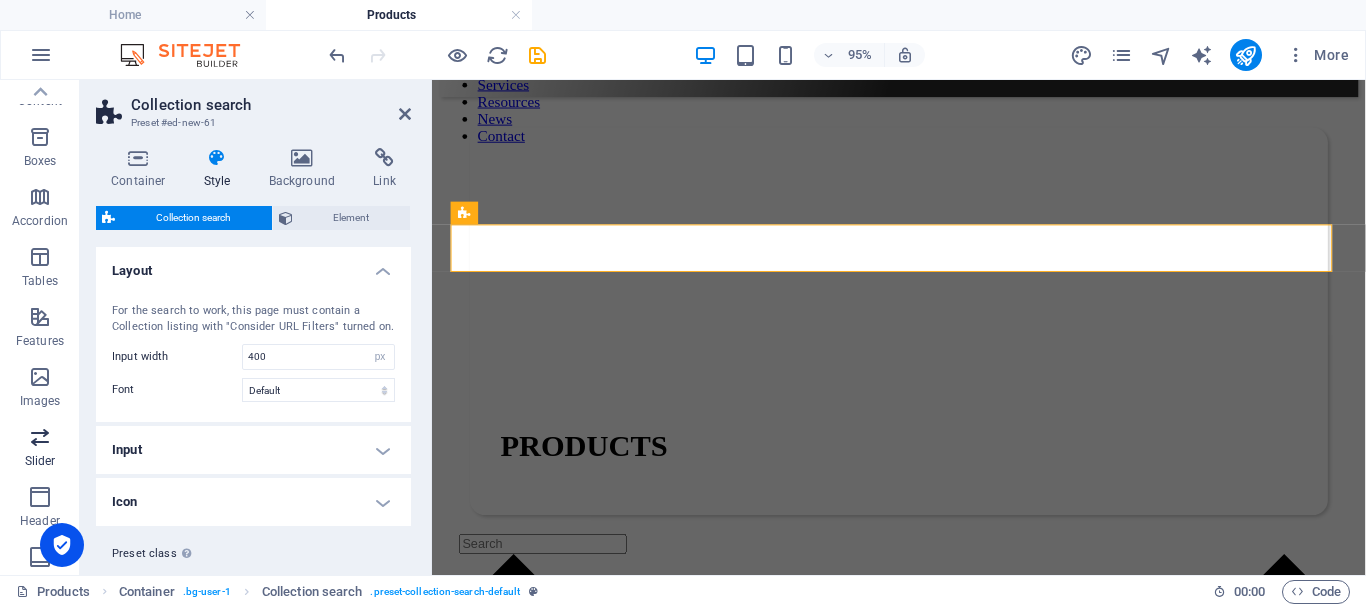 scroll, scrollTop: 5, scrollLeft: 0, axis: vertical 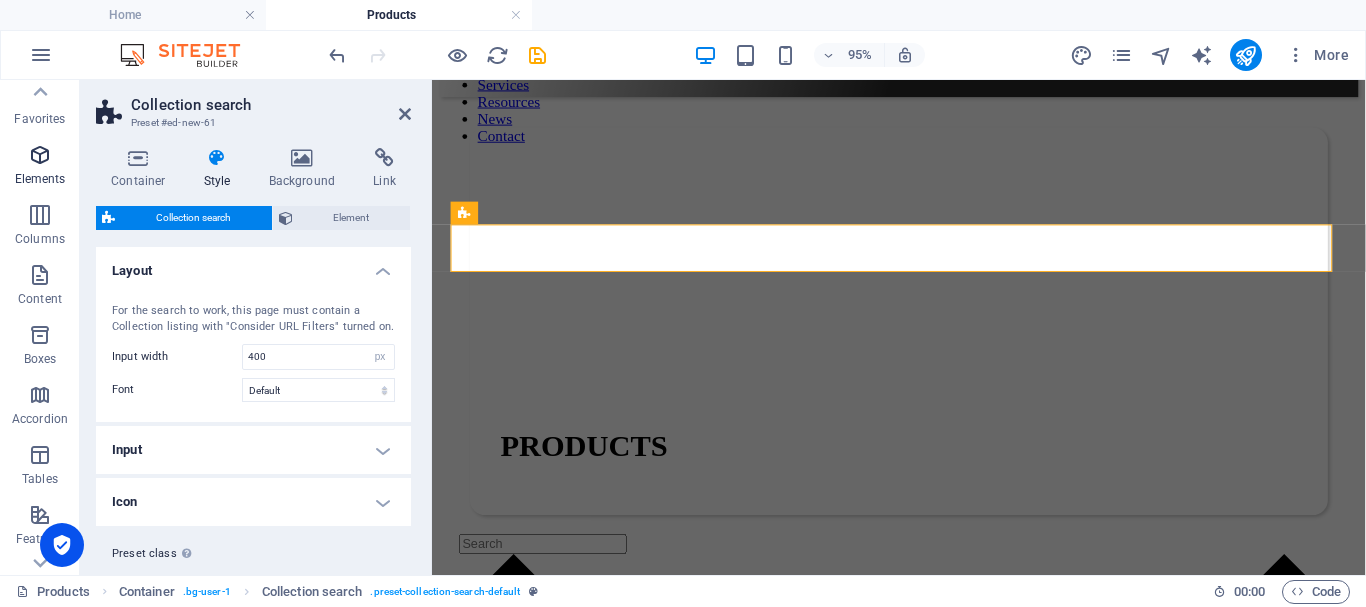 click at bounding box center [40, 155] 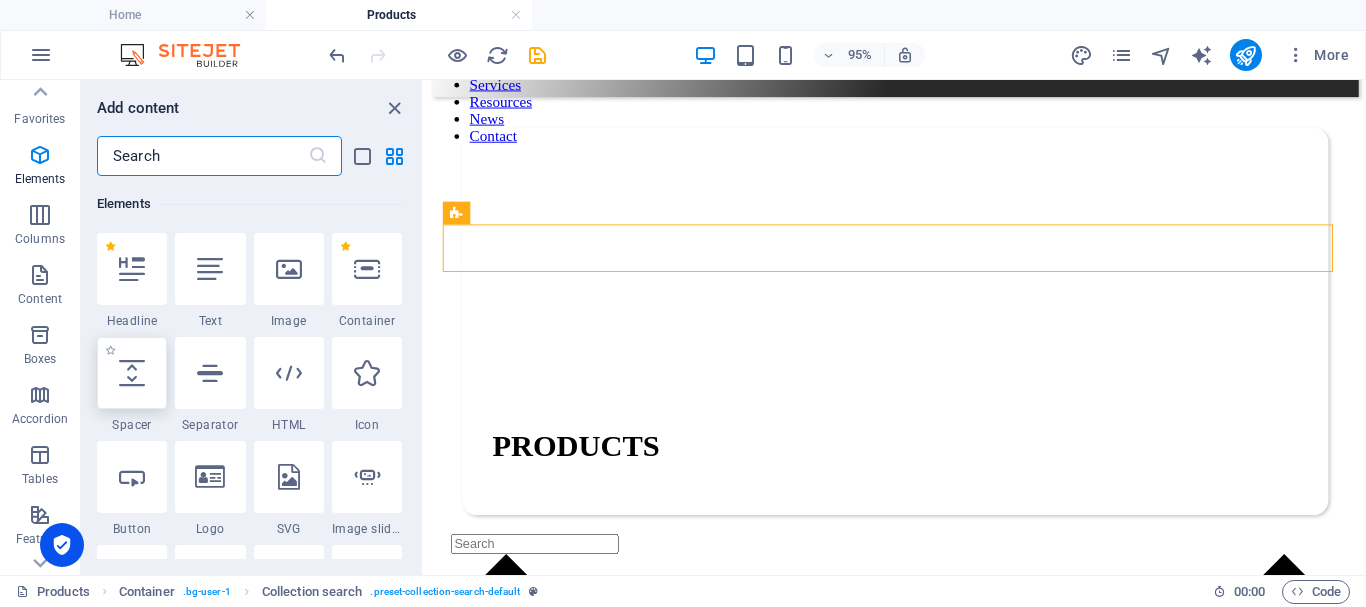 scroll, scrollTop: 213, scrollLeft: 0, axis: vertical 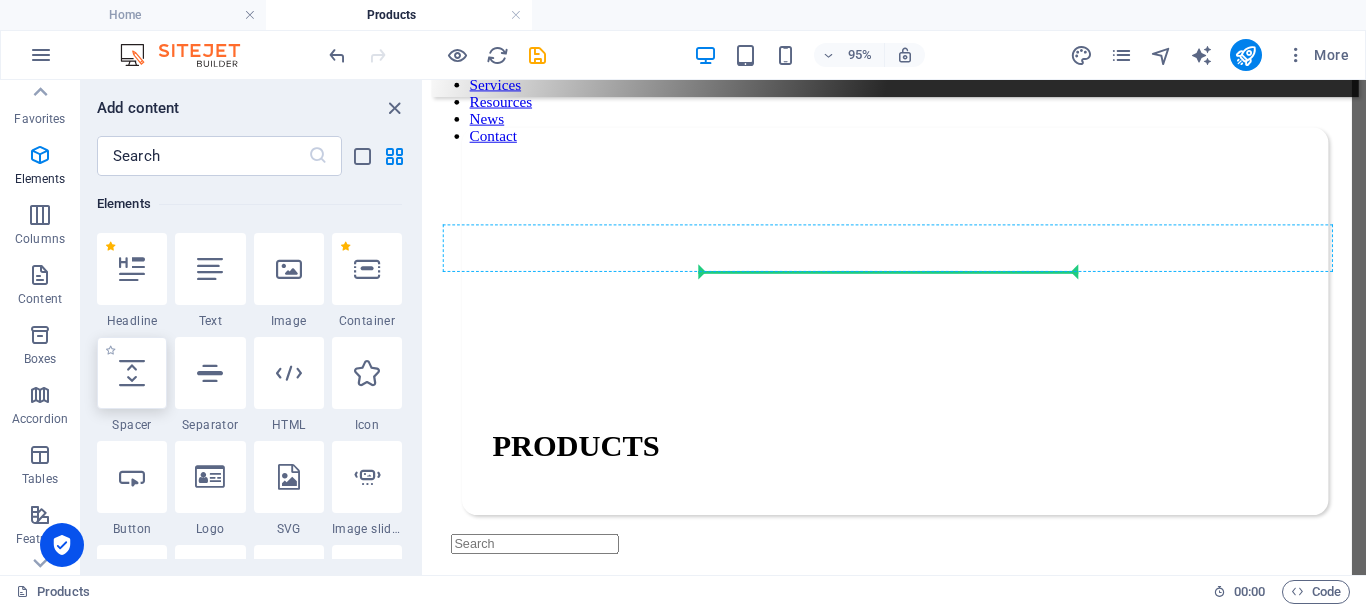 select on "px" 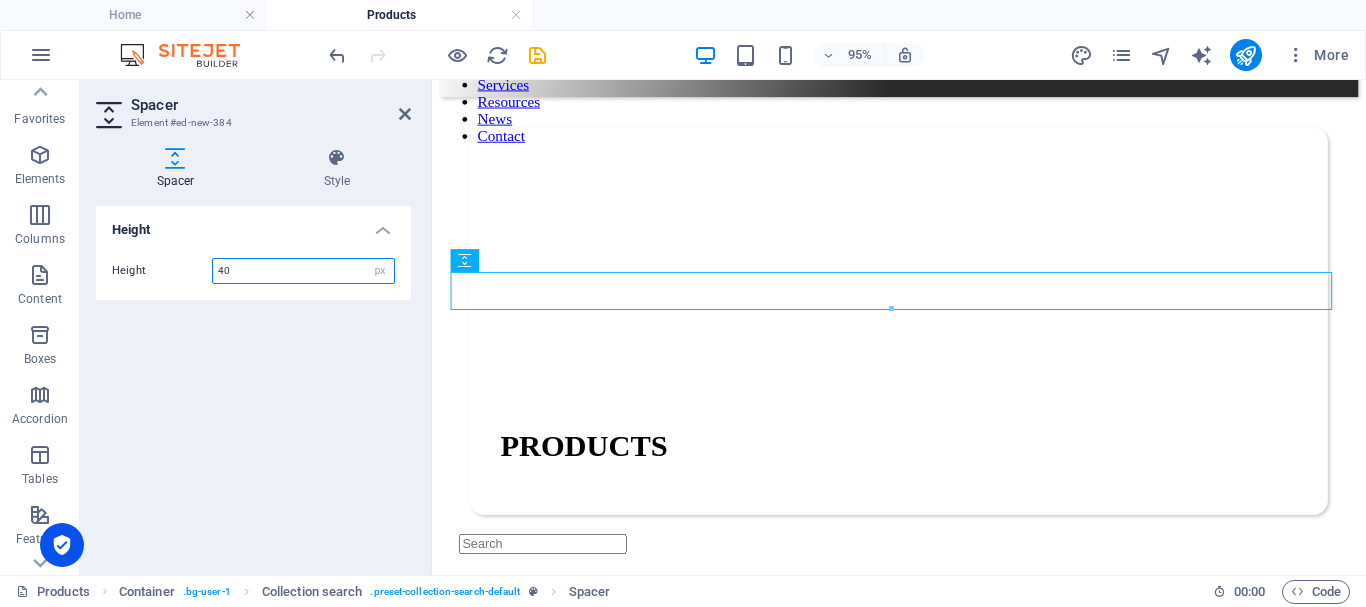type on "40" 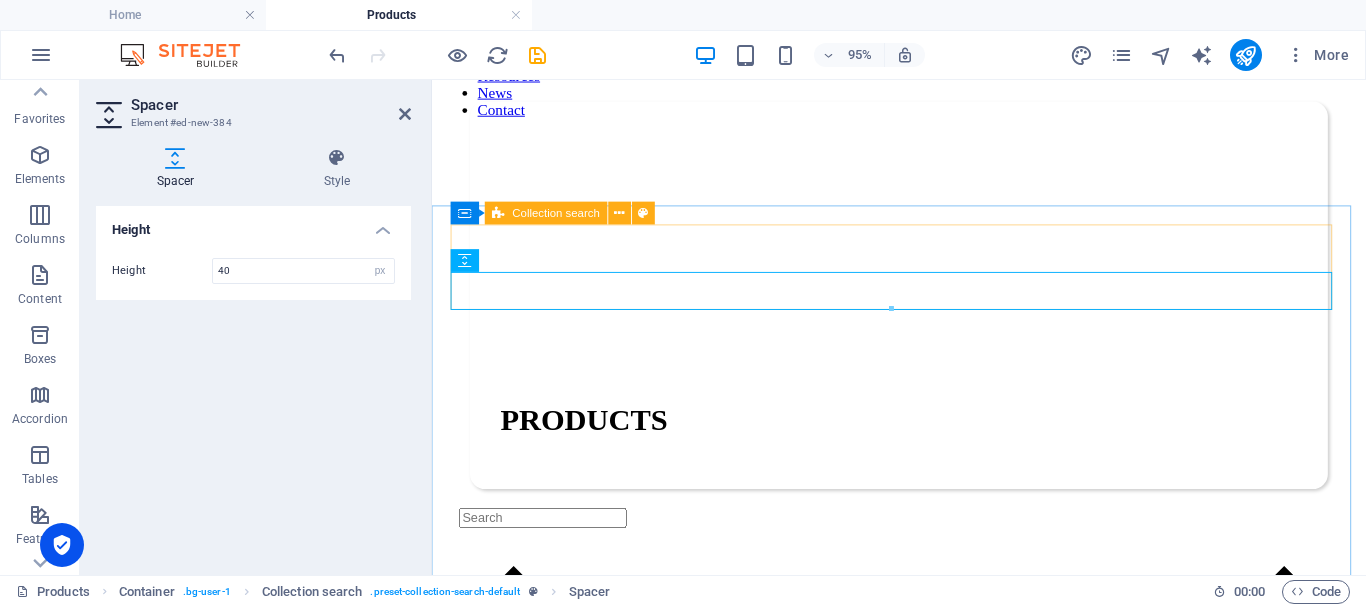scroll, scrollTop: 100, scrollLeft: 0, axis: vertical 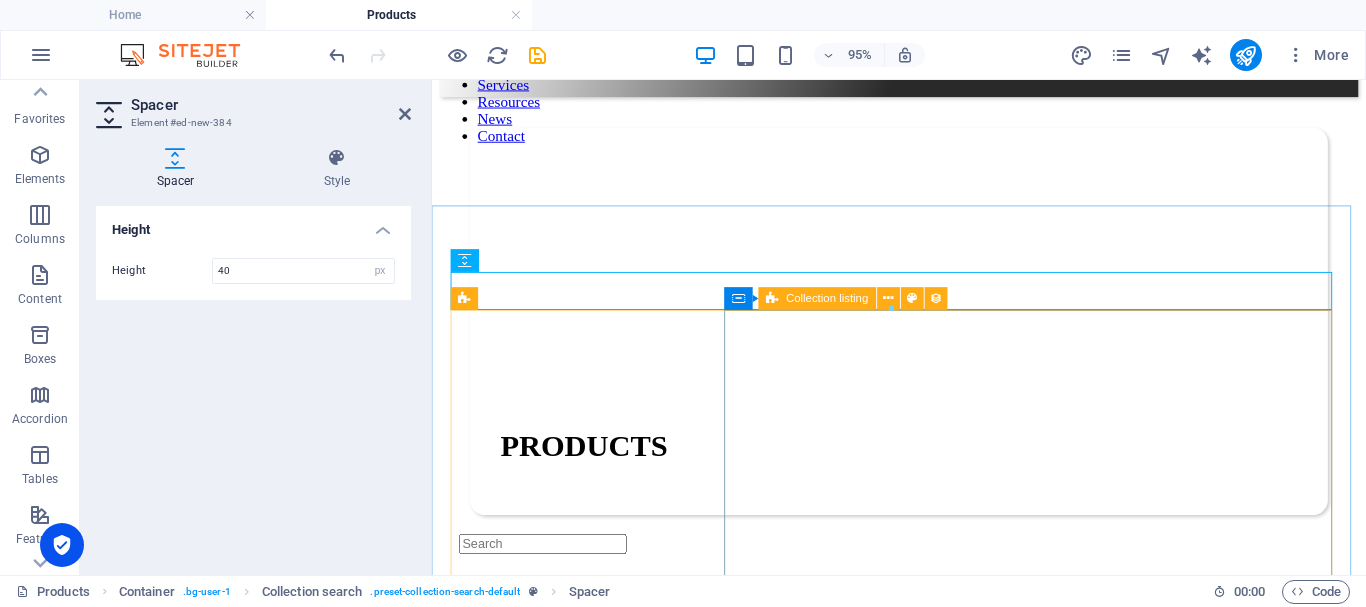 click on "Wheel Nut Indicator Blaster Air Tool Lubricant CHK-MC-3011 RAD Pneumatic Single Speed Single Bend Large Bore Swivel Valves RXL-AP1000L Komatsu HD785-7 / Tire Size: 27.00R49 Komatsu HD465-7 / Tire Size: 24.00R35  Vorherige Nächste" at bounding box center [923, 2771] 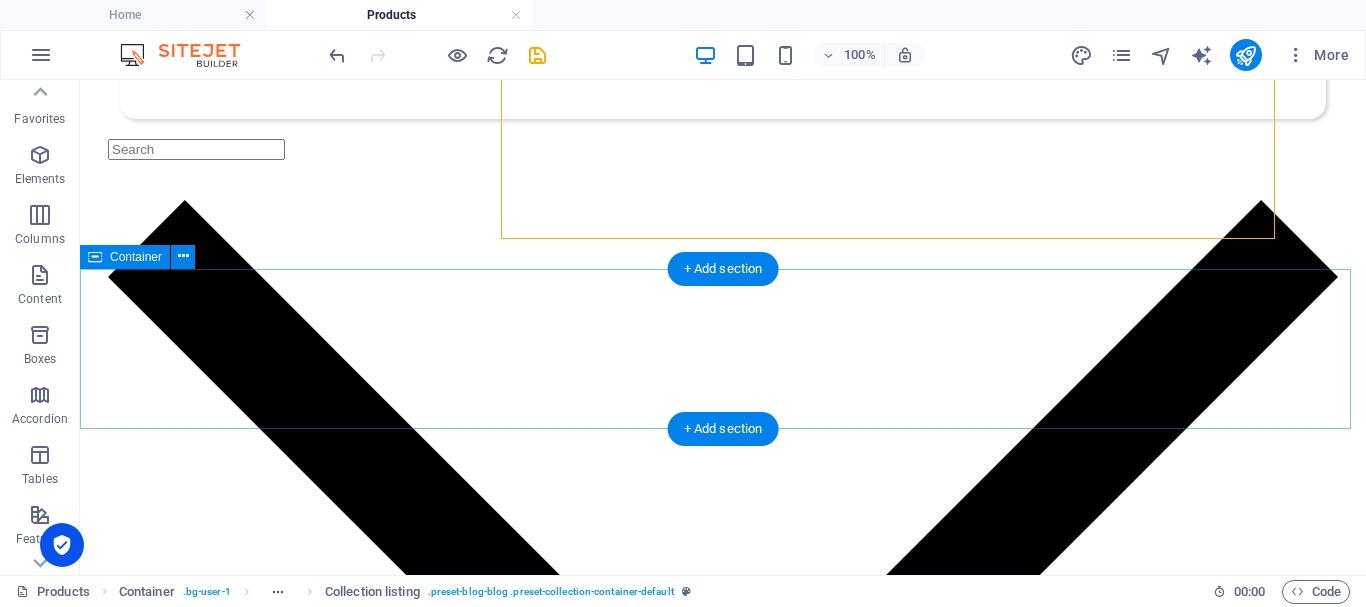 scroll, scrollTop: 500, scrollLeft: 0, axis: vertical 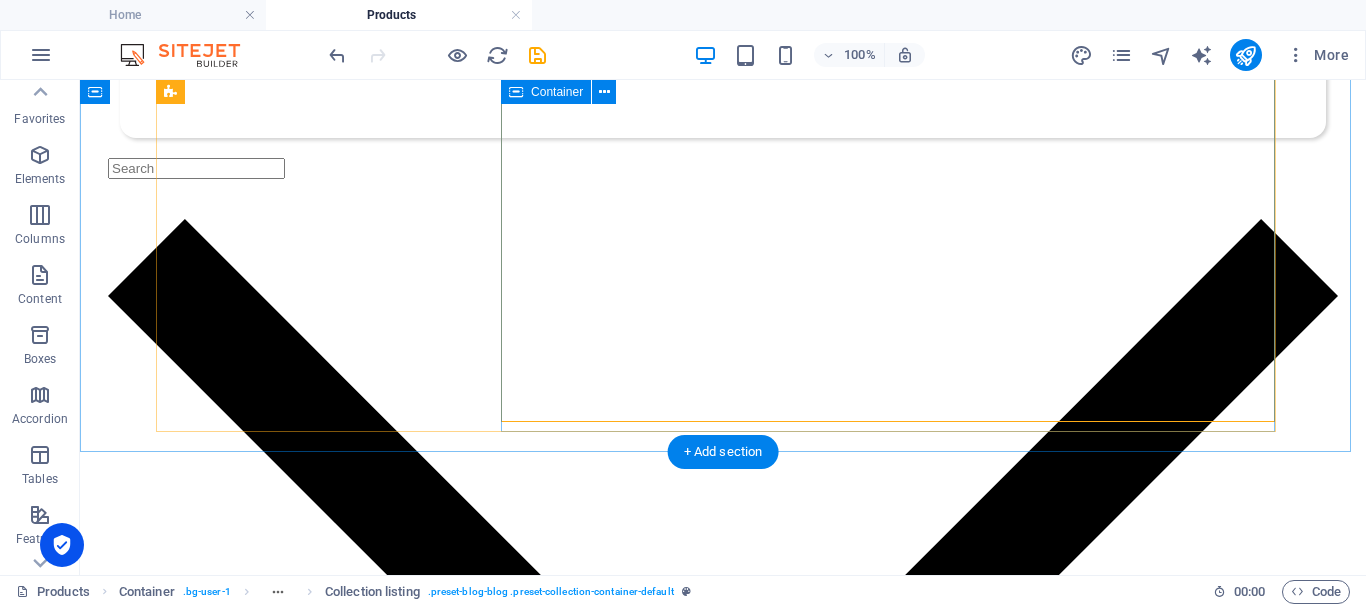 click on "Wheel Nut Indicator Blaster Air Tool Lubricant CHK-MC-3011 RAD Pneumatic Single Speed Single Bend Large Bore Swivel Valves RXL-AP1000L Komatsu HD785-7 / Tire Size: 27.00R49 Komatsu HD465-7 / Tire Size: 24.00R35  Vorherige Nächste" at bounding box center (723, 2674) 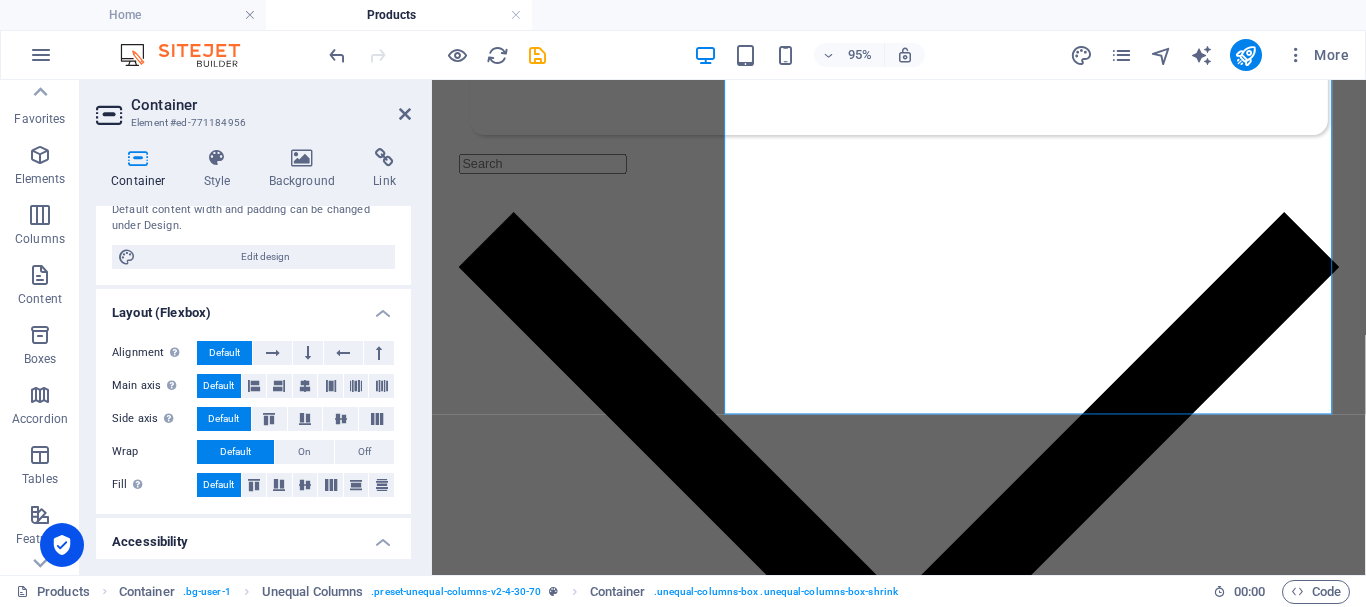 scroll, scrollTop: 0, scrollLeft: 0, axis: both 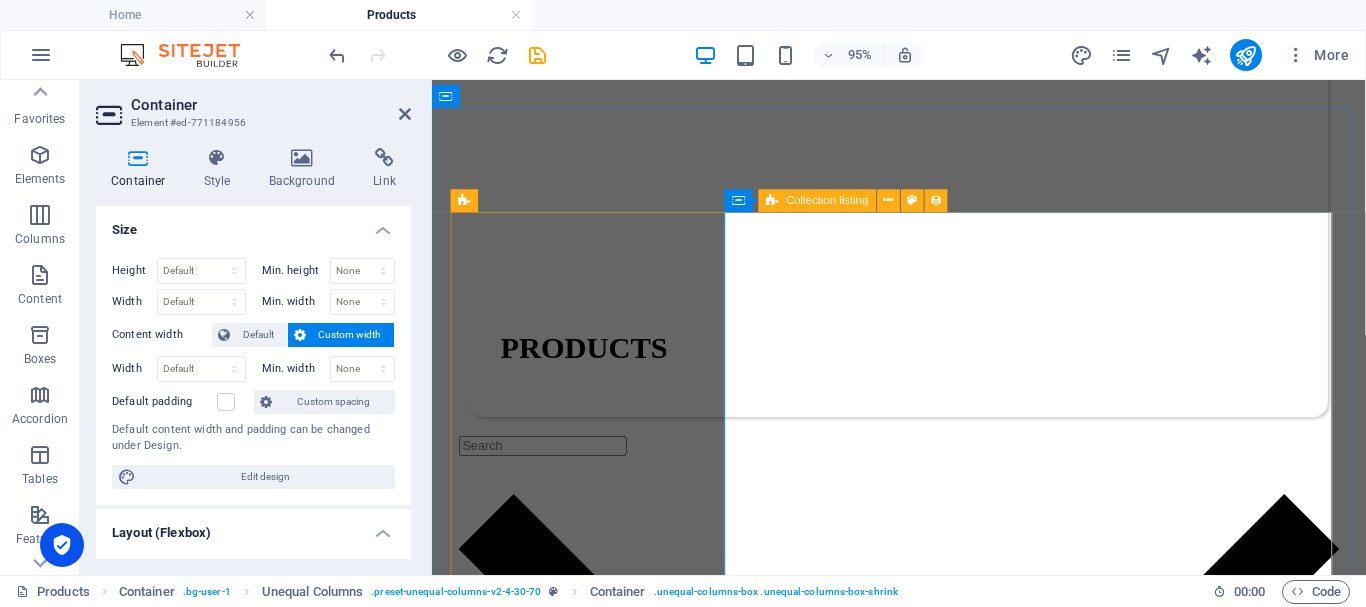 click on "Collection listing" at bounding box center (818, 200) 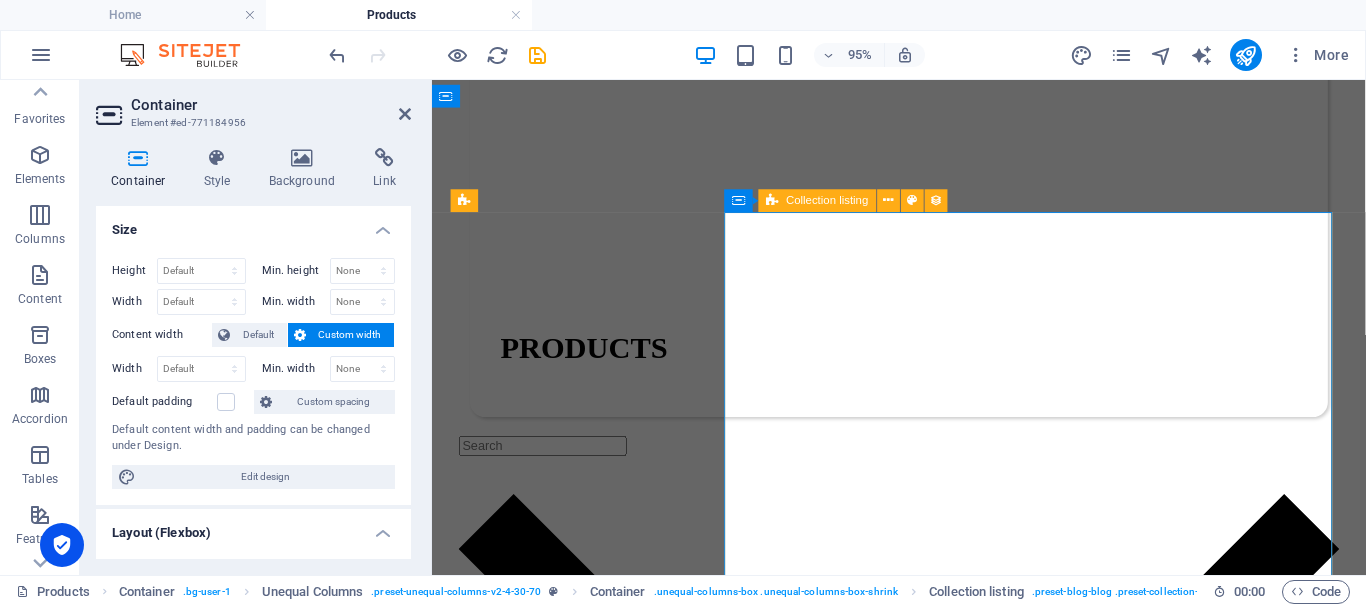 click on "Collection listing" at bounding box center [818, 200] 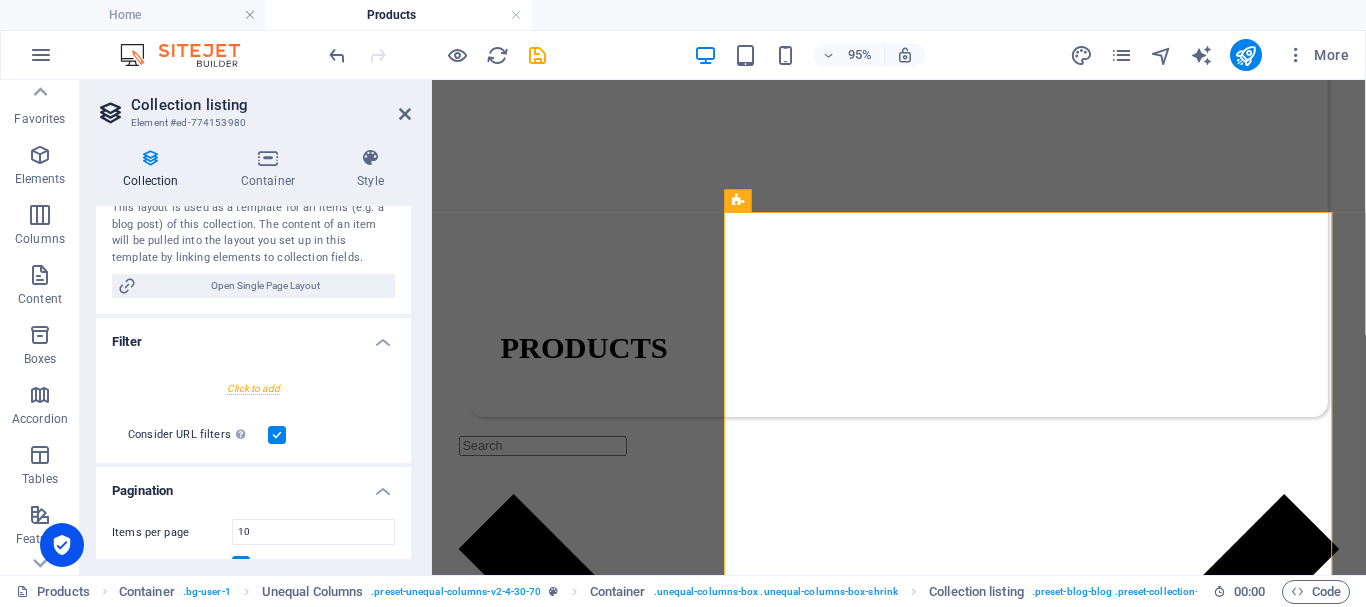 scroll, scrollTop: 400, scrollLeft: 0, axis: vertical 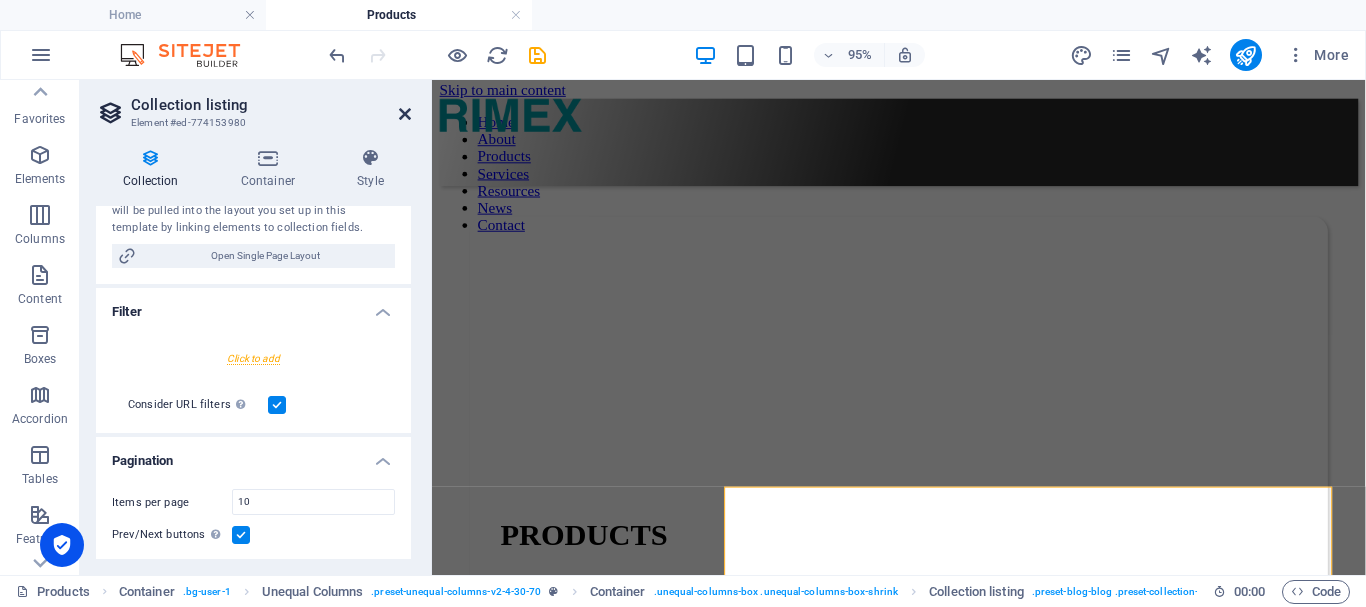 click at bounding box center (405, 114) 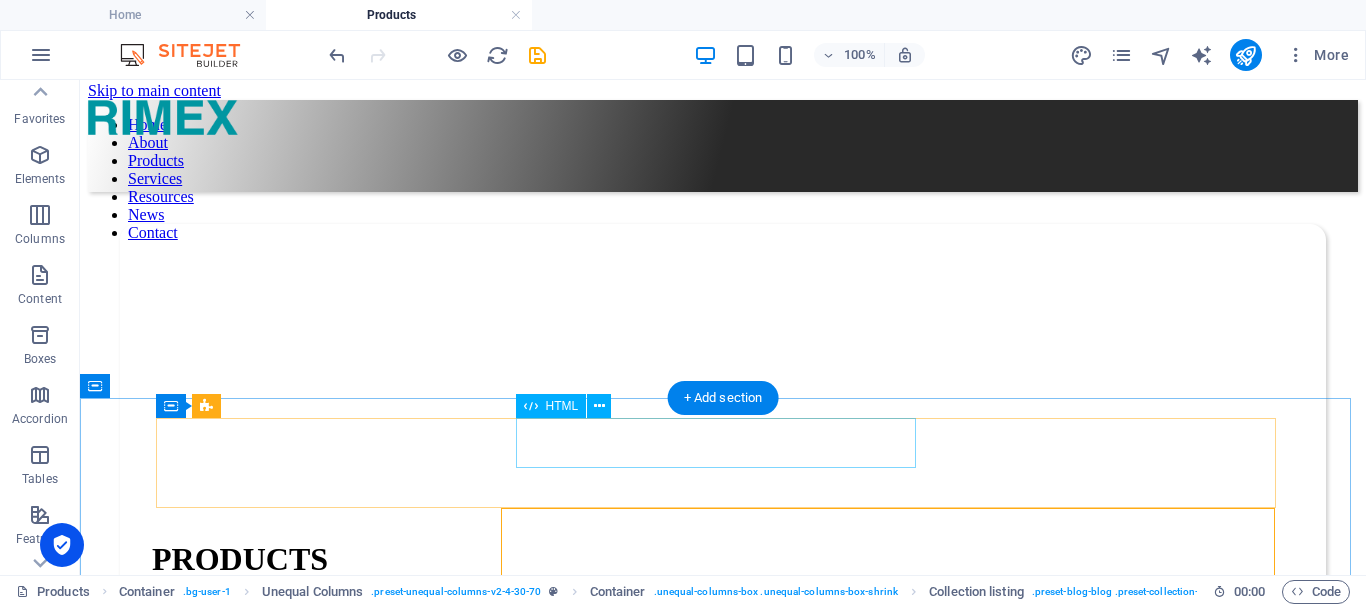 click at bounding box center [723, 662] 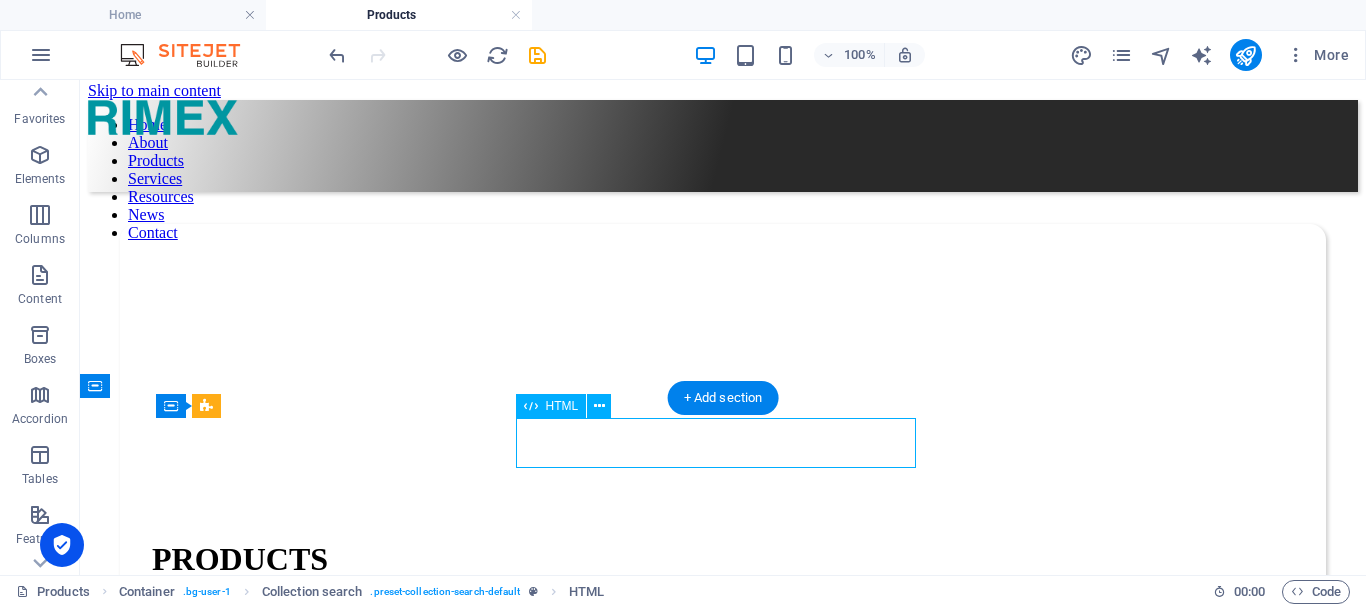 click at bounding box center (723, 662) 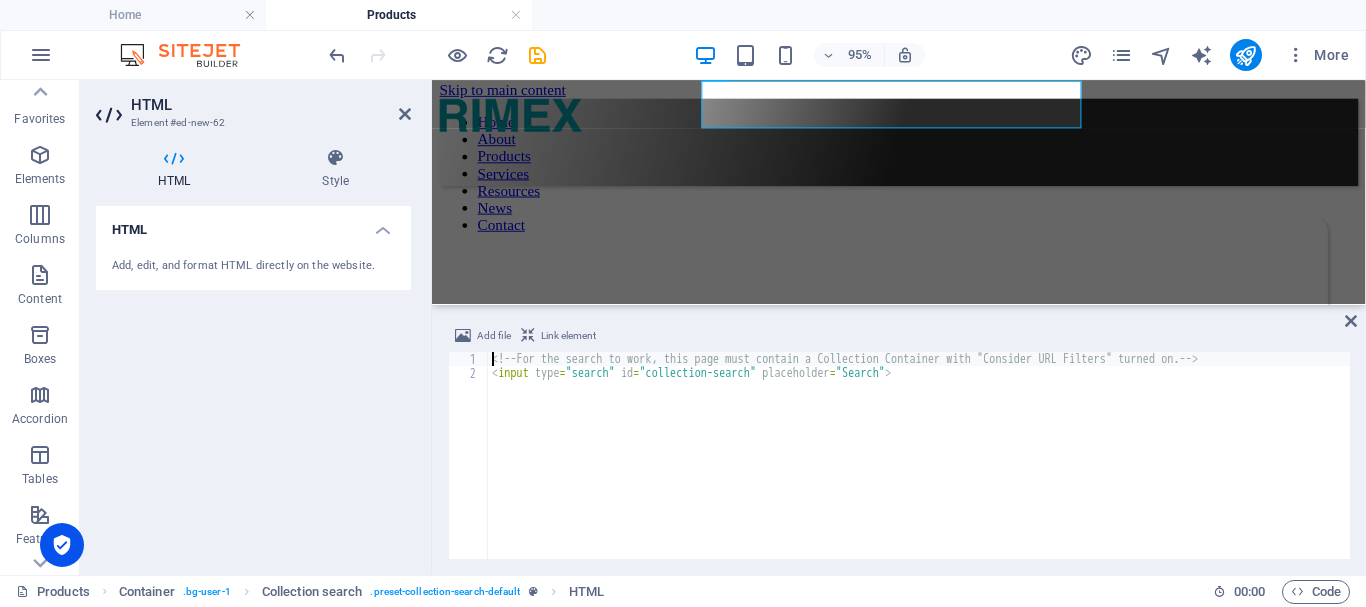 scroll, scrollTop: 251, scrollLeft: 0, axis: vertical 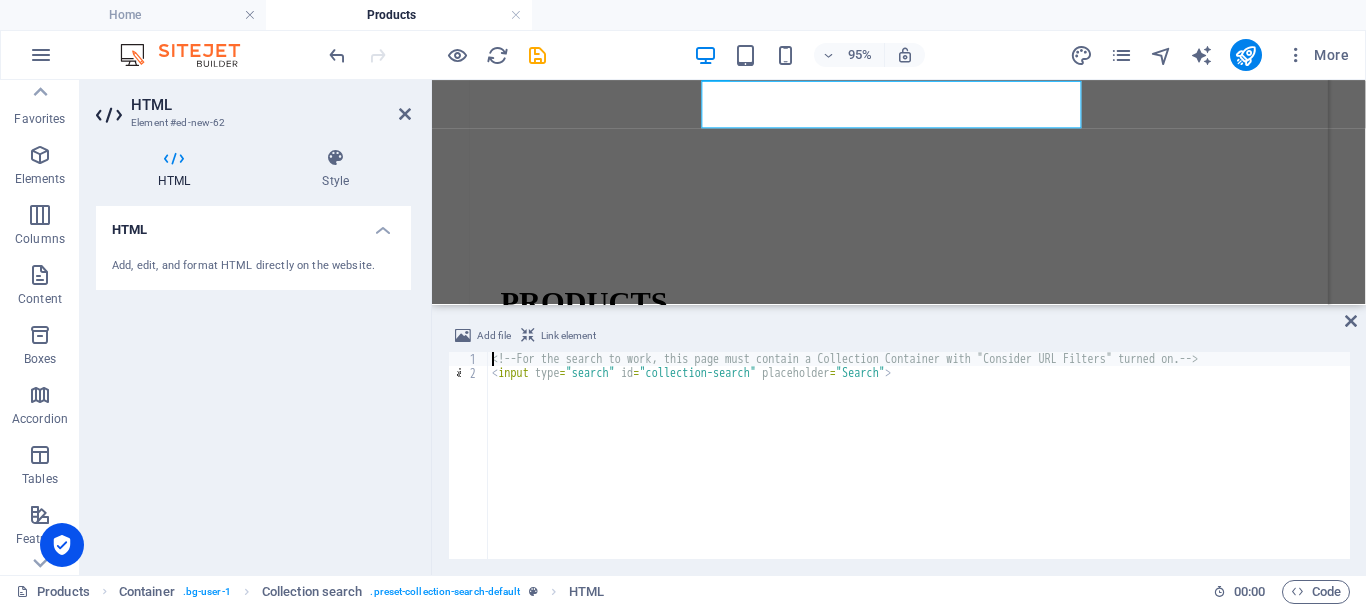 click on "Add file Link element <!-- For the search to work, this page must contain a Collection Container with "Consider URL Filters" turned on. --> 1 2 <!--  For the search to work, this page must contain a Collection Container with "Consider URL Filters" turned on.  --> < input   type = "search"   id = "collection-search"   placeholder = "Search" >     הההההההההההההההההההההההההההההההההההההההההההההההההההההההההההההההההההההההההההההההההההההההההההההההההההההההההההההההההההההההההההההההההההההההההההההההההההההההההההההההההההההההההההההההההההההההההההההההההההההההההההההההההההההההההההההההההההההההההההההההההההההההההההההההה" at bounding box center (899, 441) 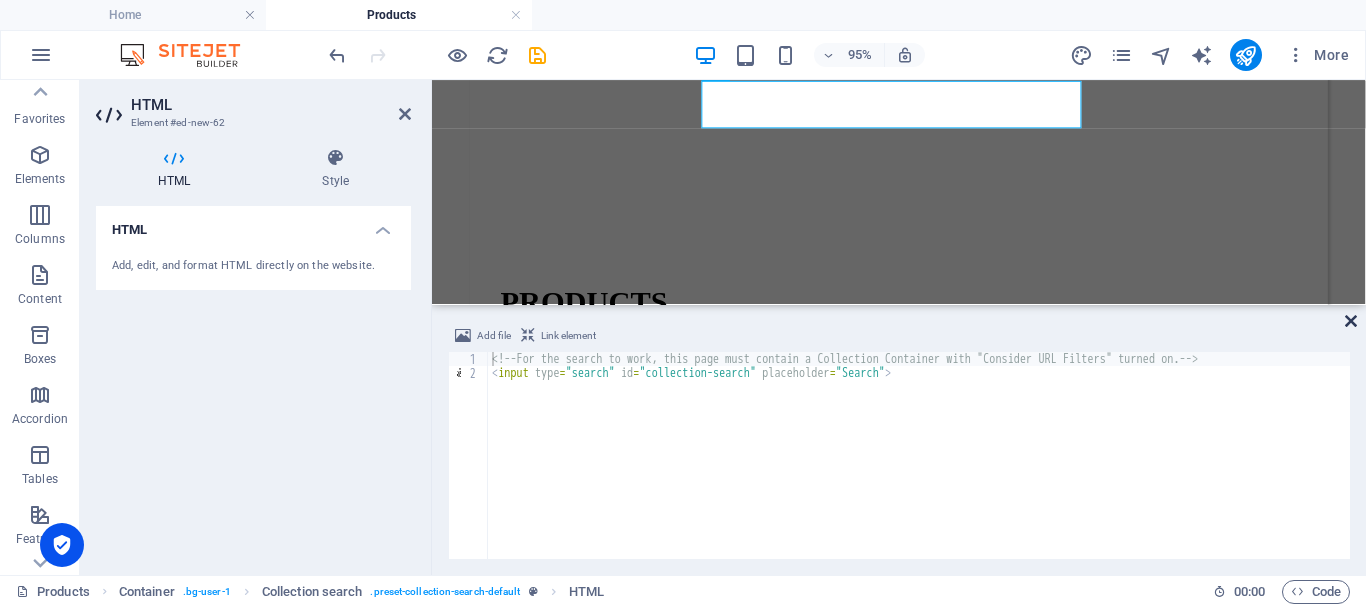 click at bounding box center [1351, 321] 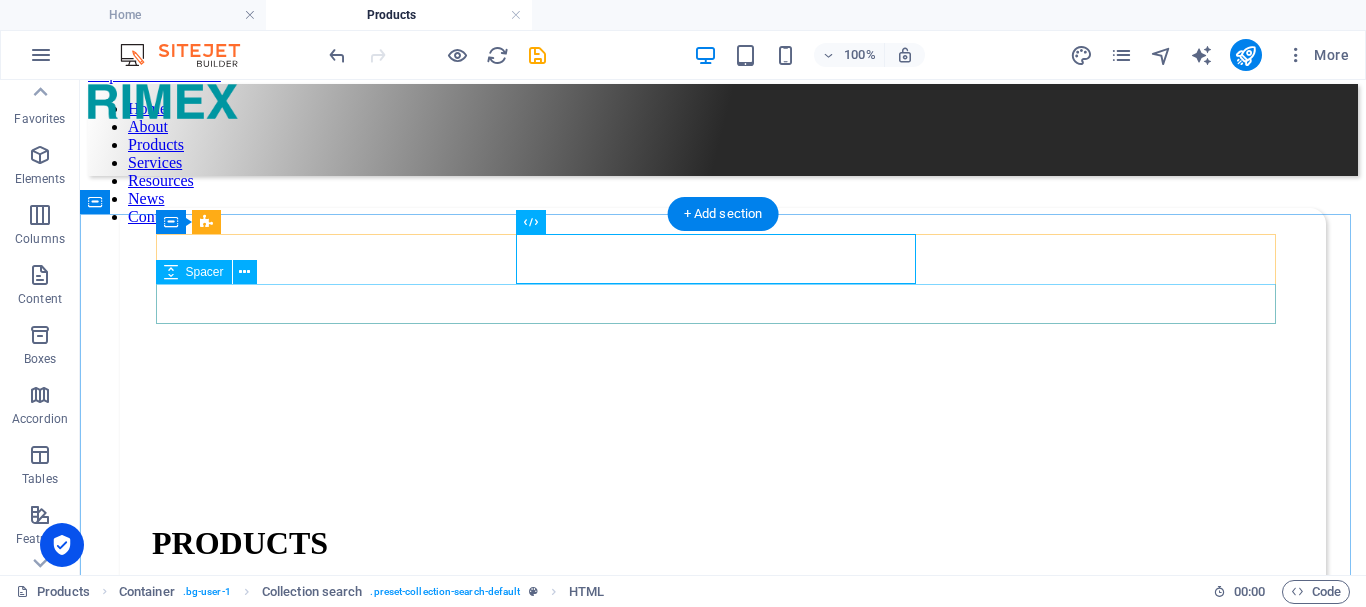 scroll, scrollTop: 2, scrollLeft: 0, axis: vertical 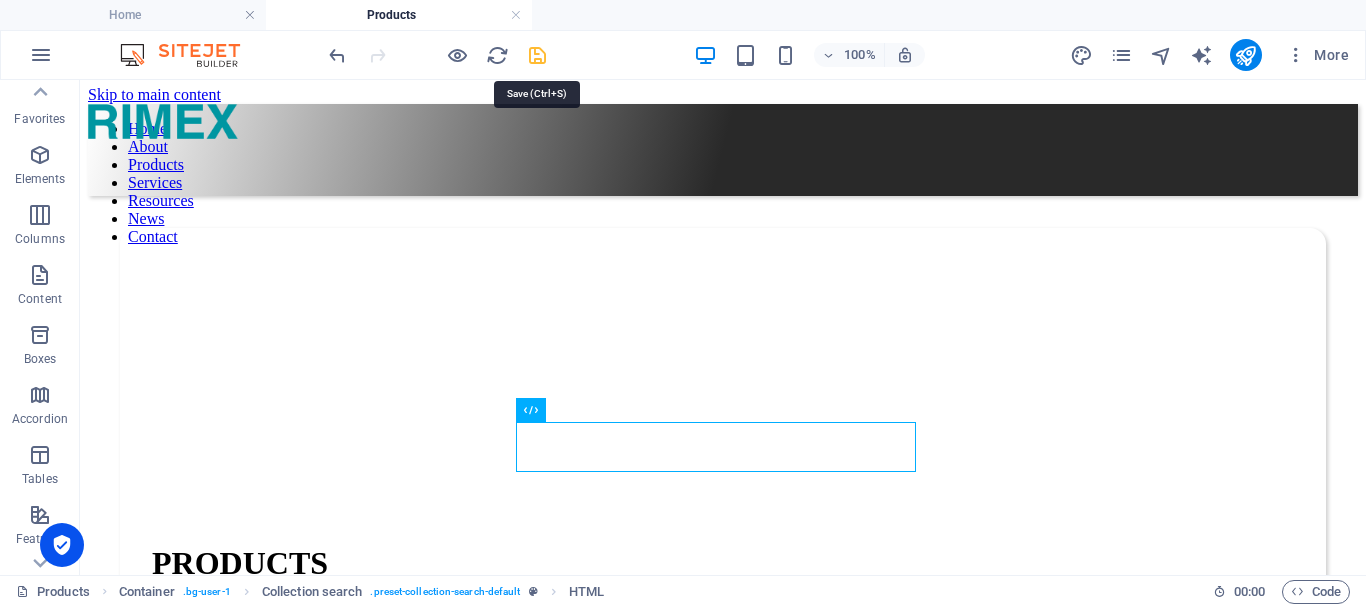 click at bounding box center [537, 55] 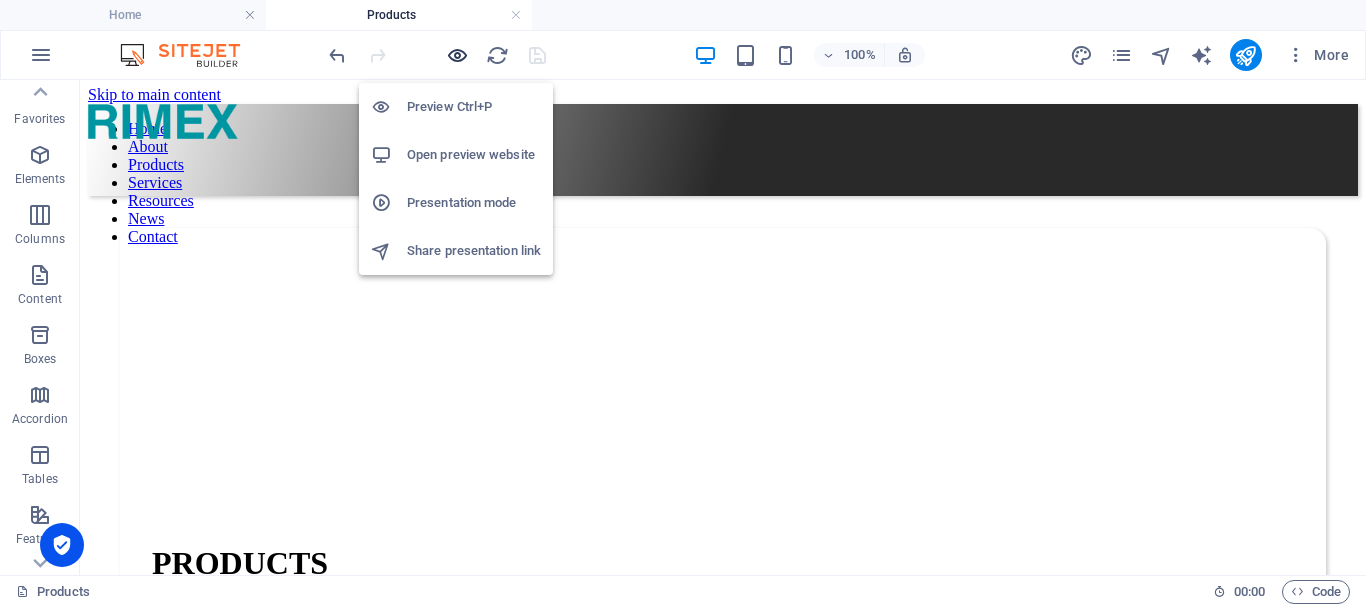 click at bounding box center [457, 55] 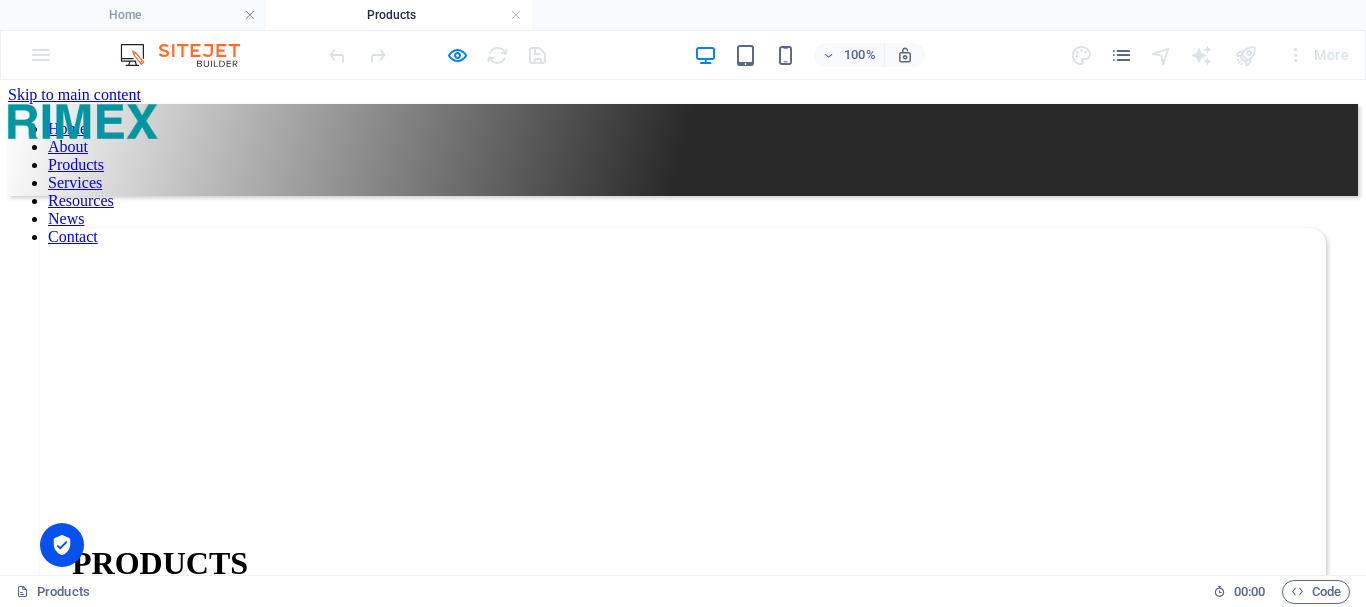 click at bounding box center (116, 666) 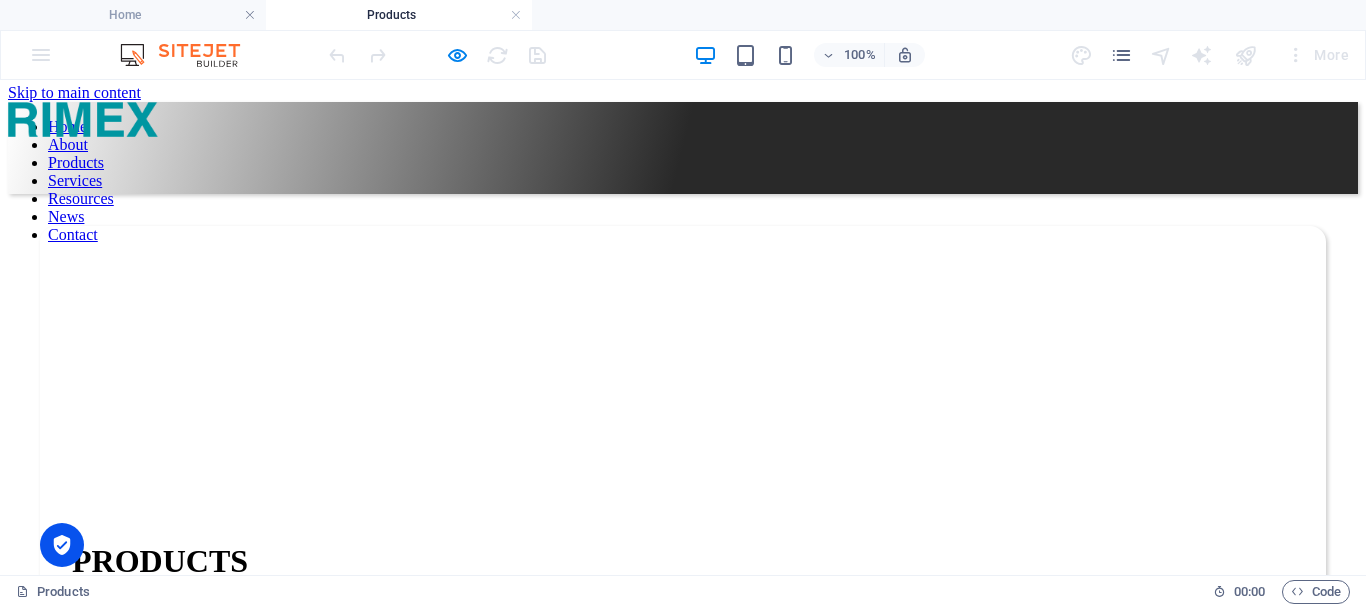 scroll, scrollTop: 5, scrollLeft: 0, axis: vertical 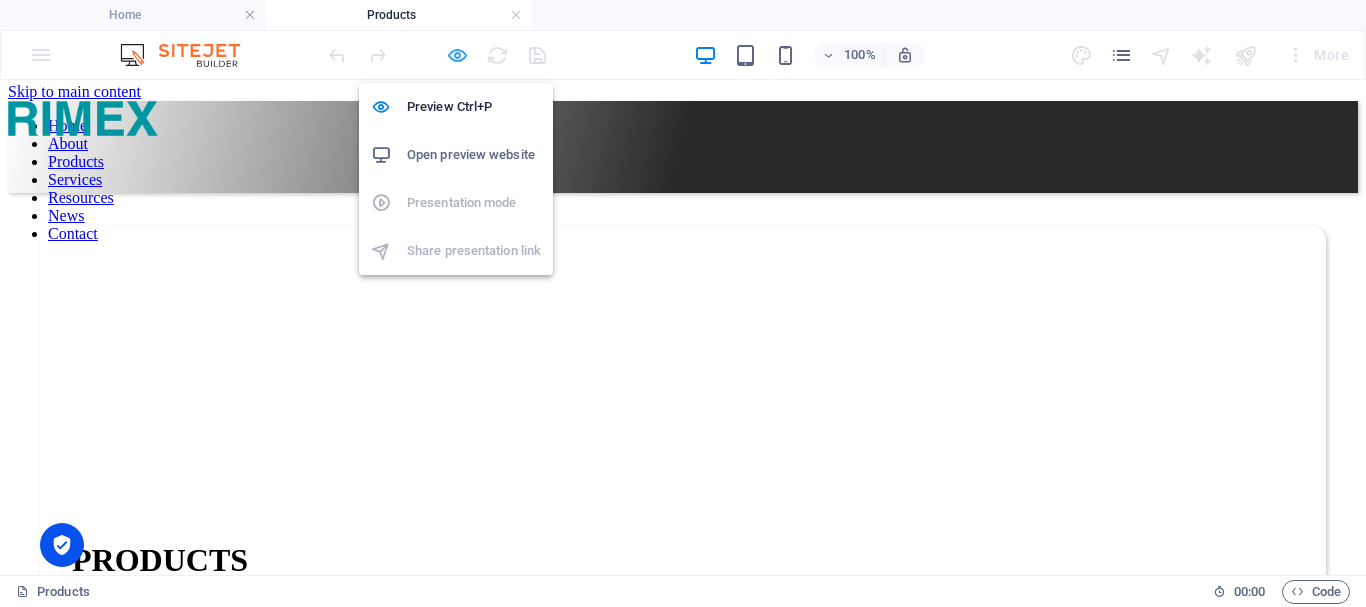 click at bounding box center (457, 55) 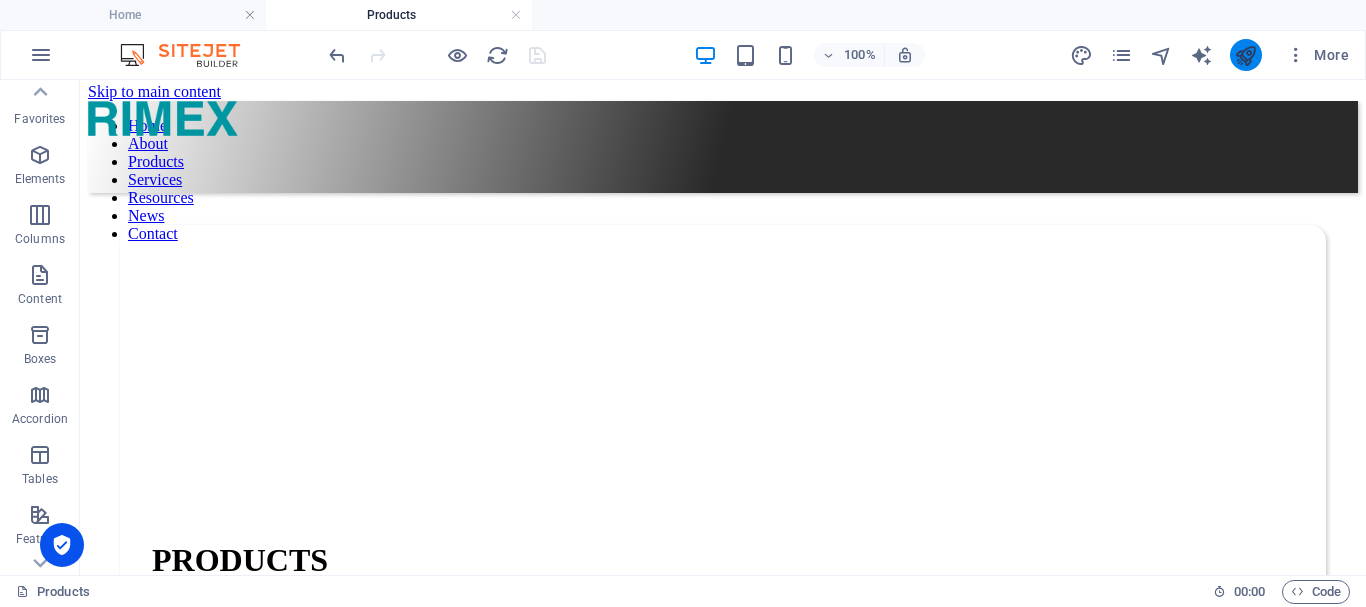 click at bounding box center [1246, 55] 